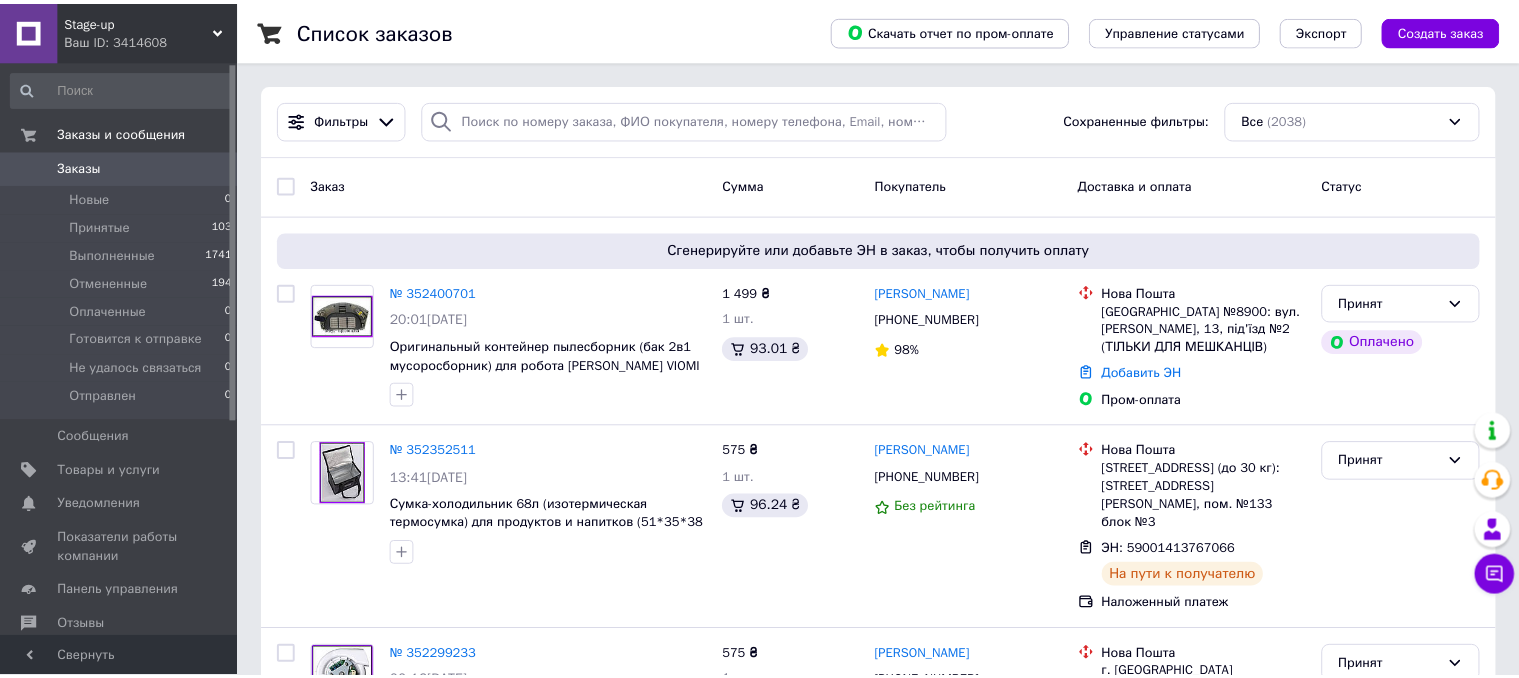 scroll, scrollTop: 0, scrollLeft: 0, axis: both 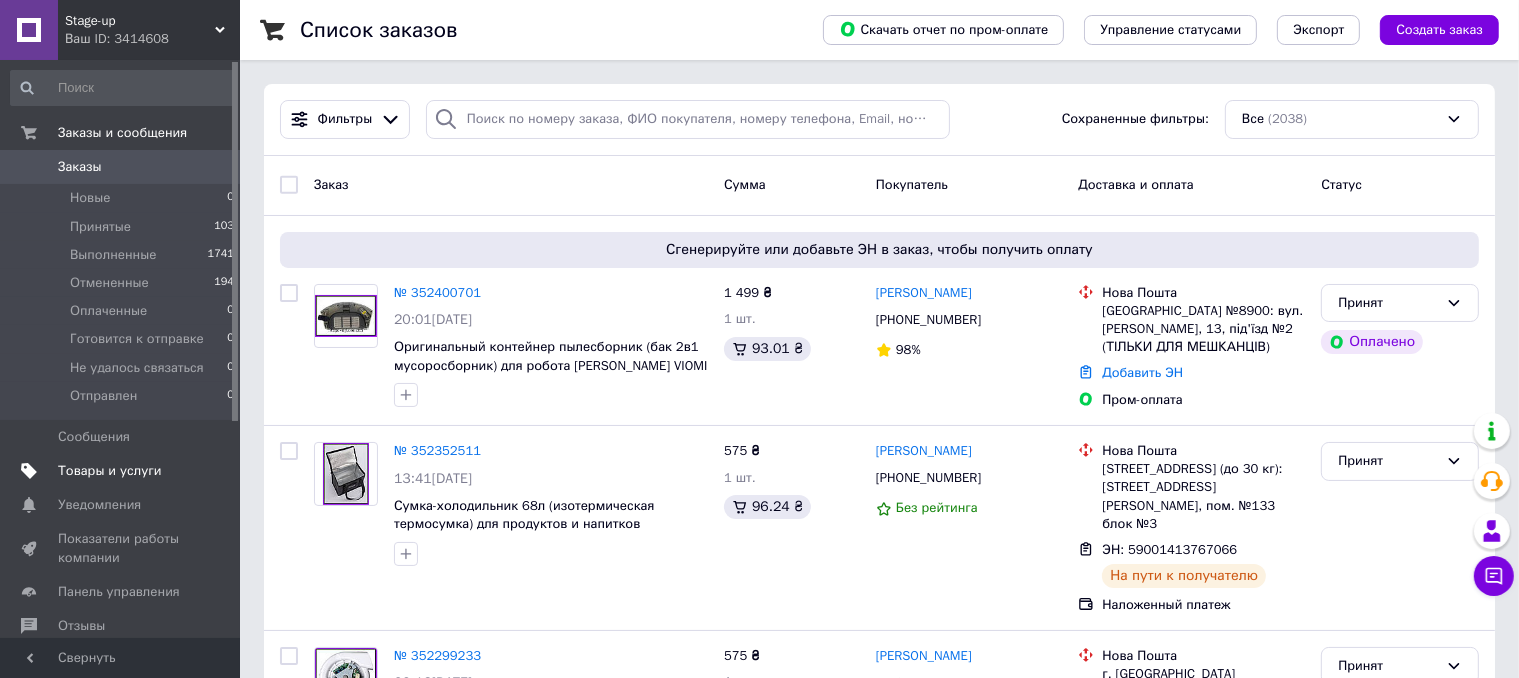 click on "Товары и услуги" at bounding box center [123, 471] 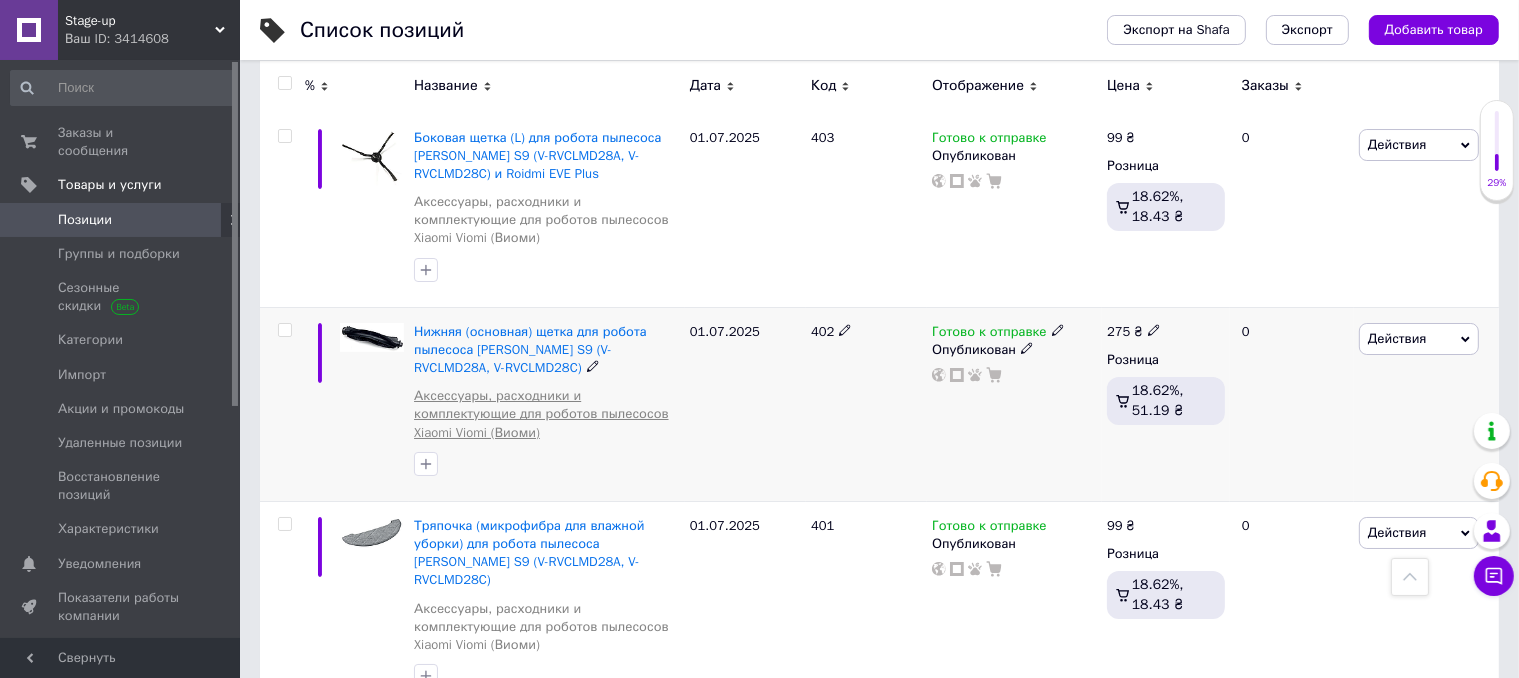 scroll, scrollTop: 7500, scrollLeft: 0, axis: vertical 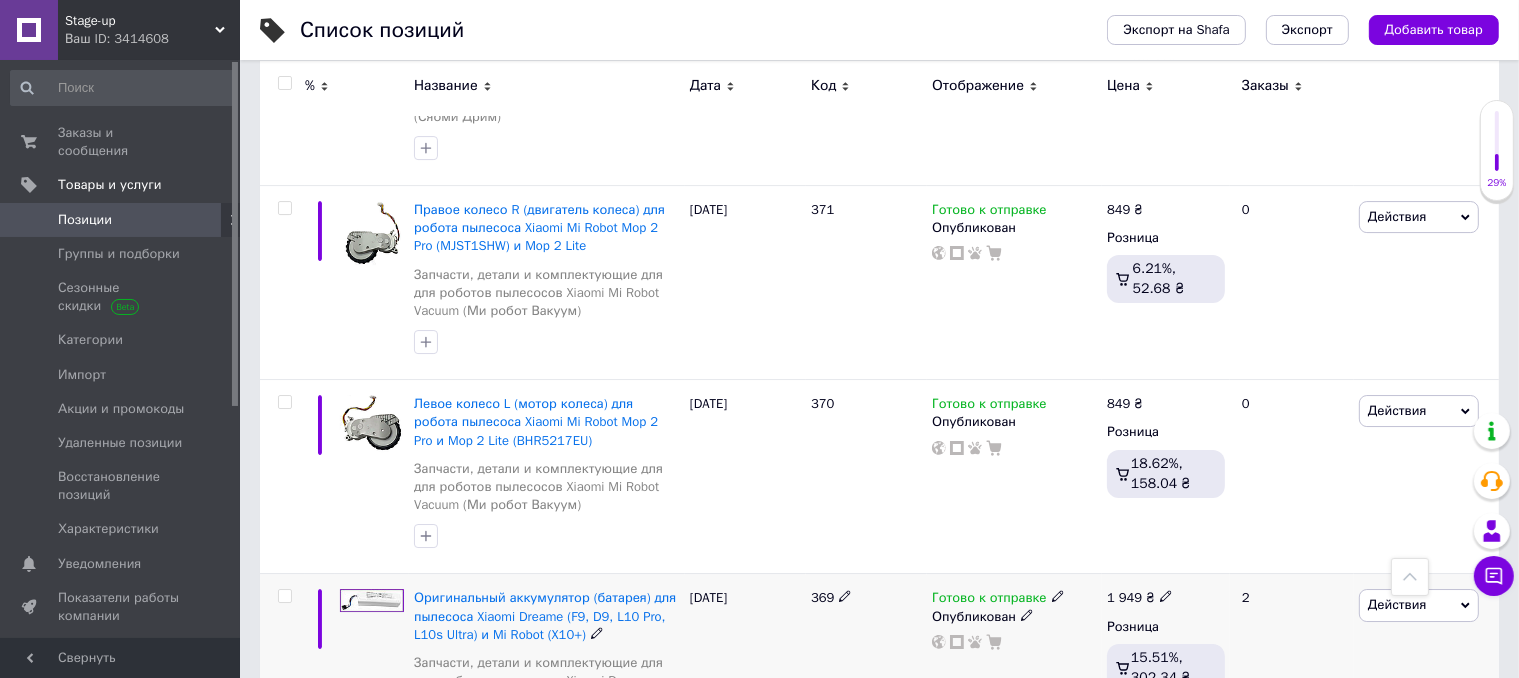 click on "[DATE]" at bounding box center [745, 688] 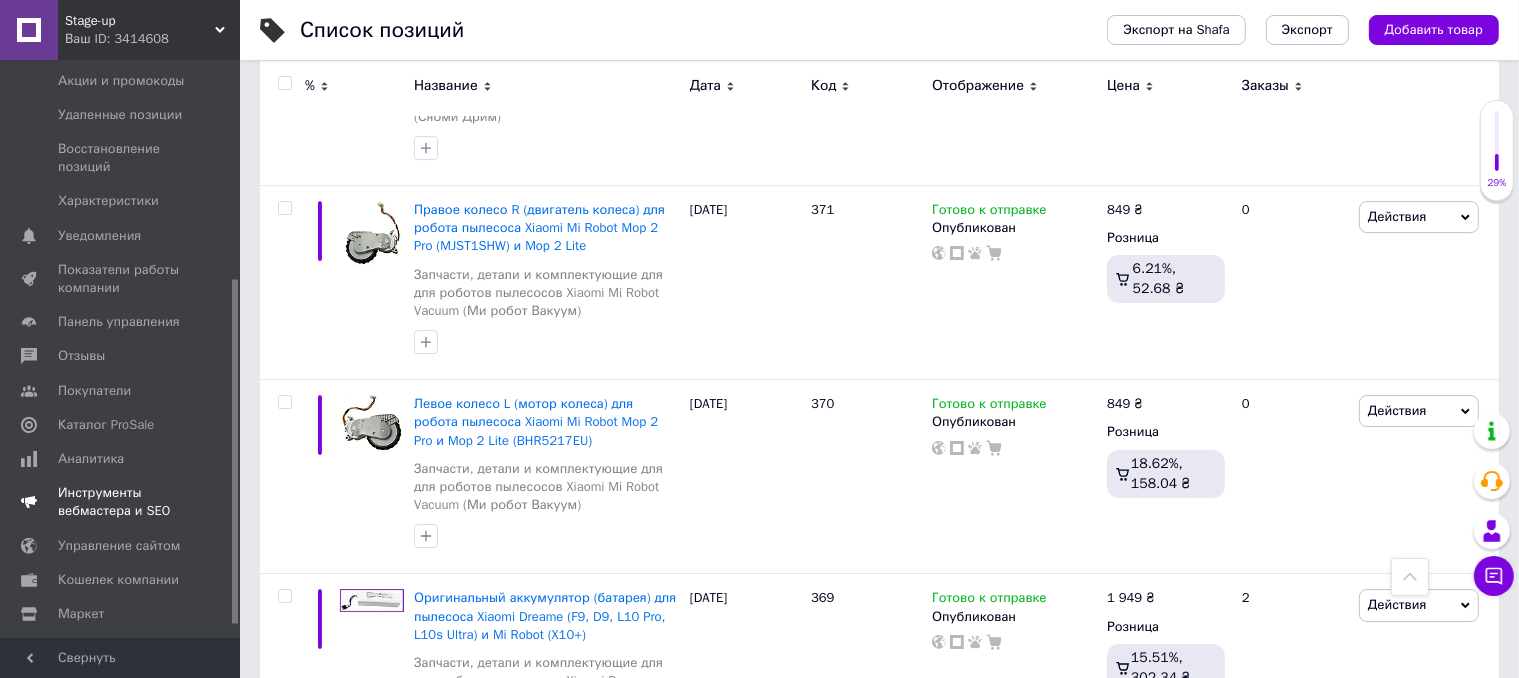 scroll, scrollTop: 388, scrollLeft: 0, axis: vertical 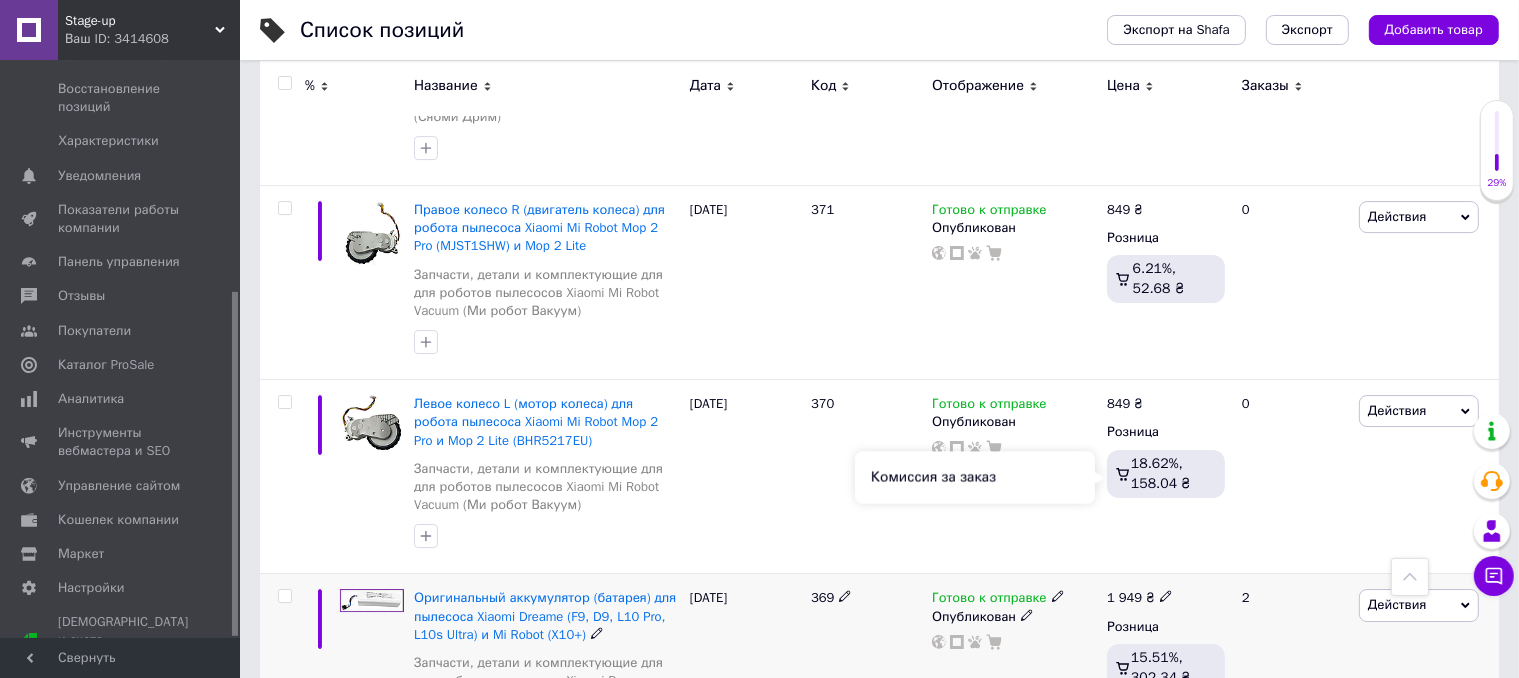 click on "15.51%, 302.34 ₴" at bounding box center [1160, 667] 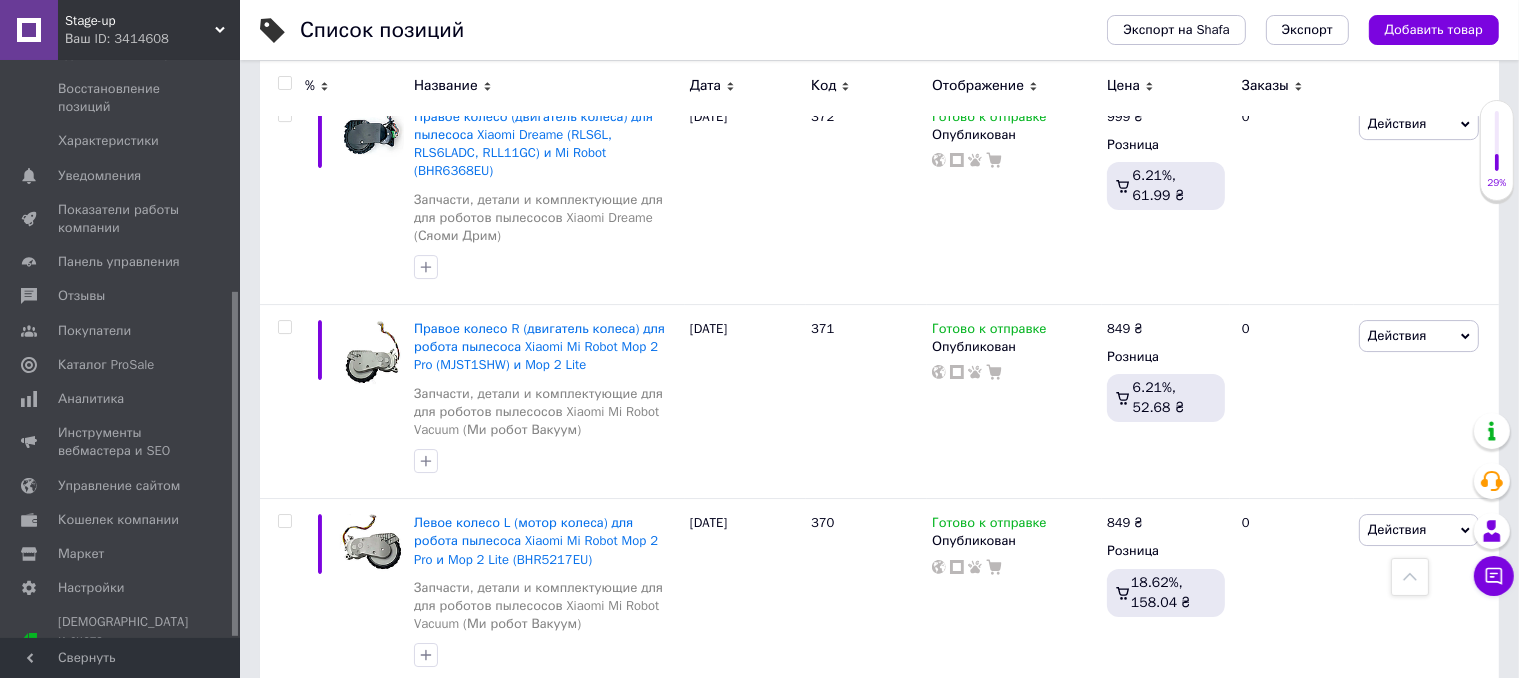 scroll, scrollTop: 0, scrollLeft: 0, axis: both 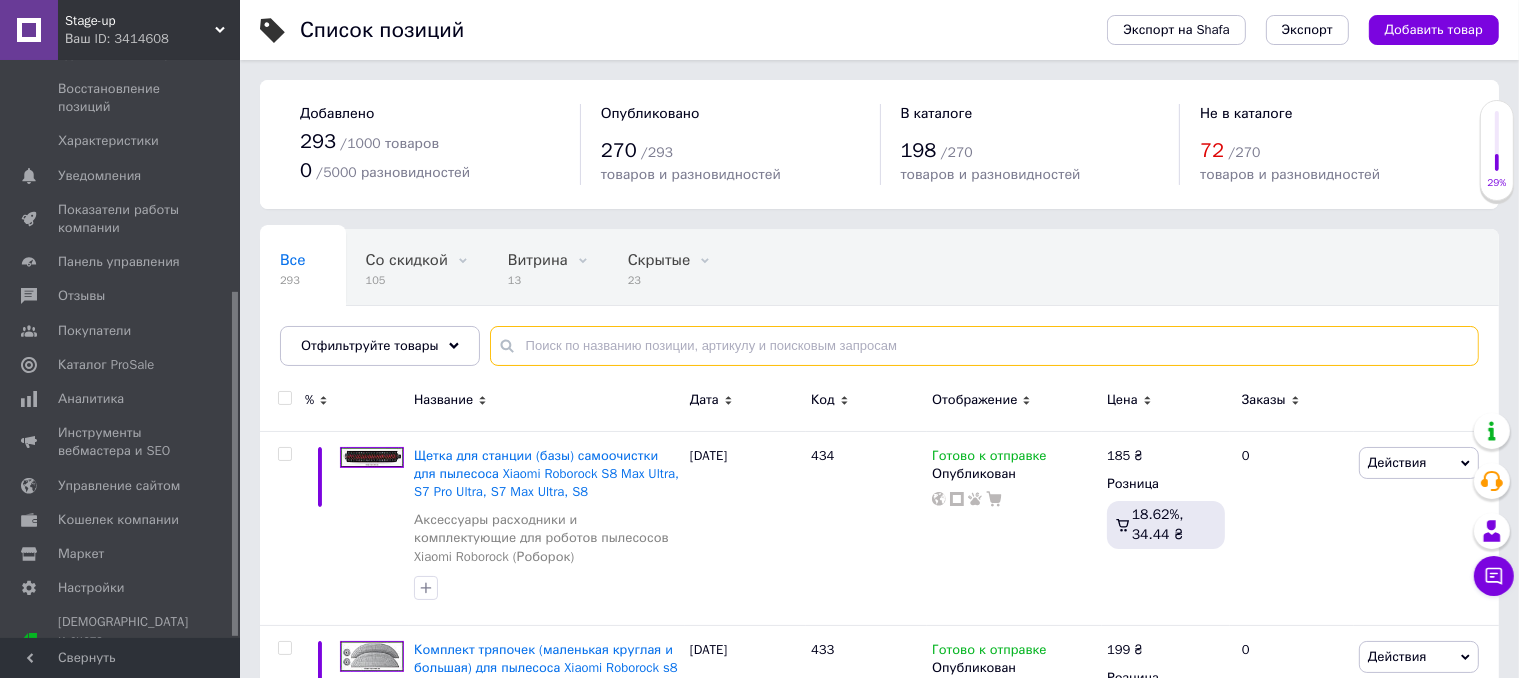 click at bounding box center [984, 346] 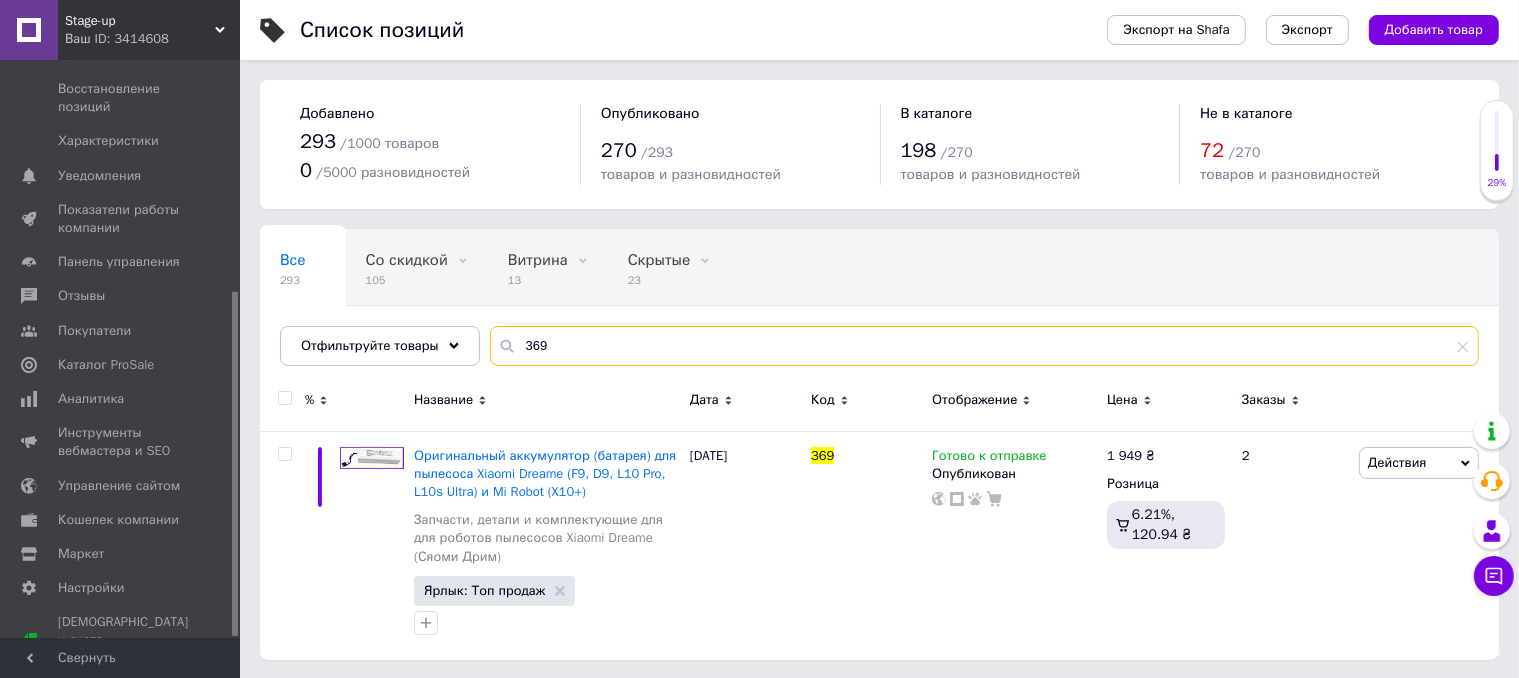 type on "369" 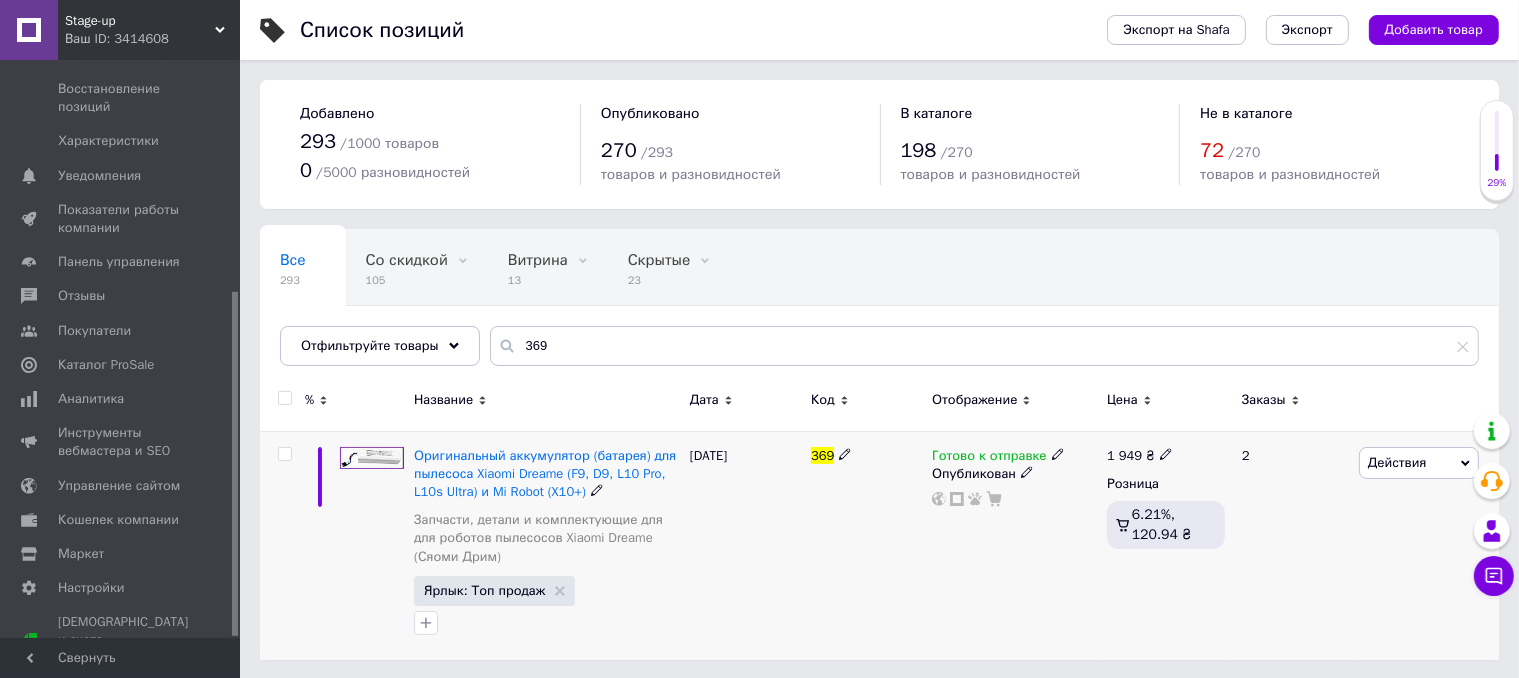 click on "1 949" at bounding box center (1124, 455) 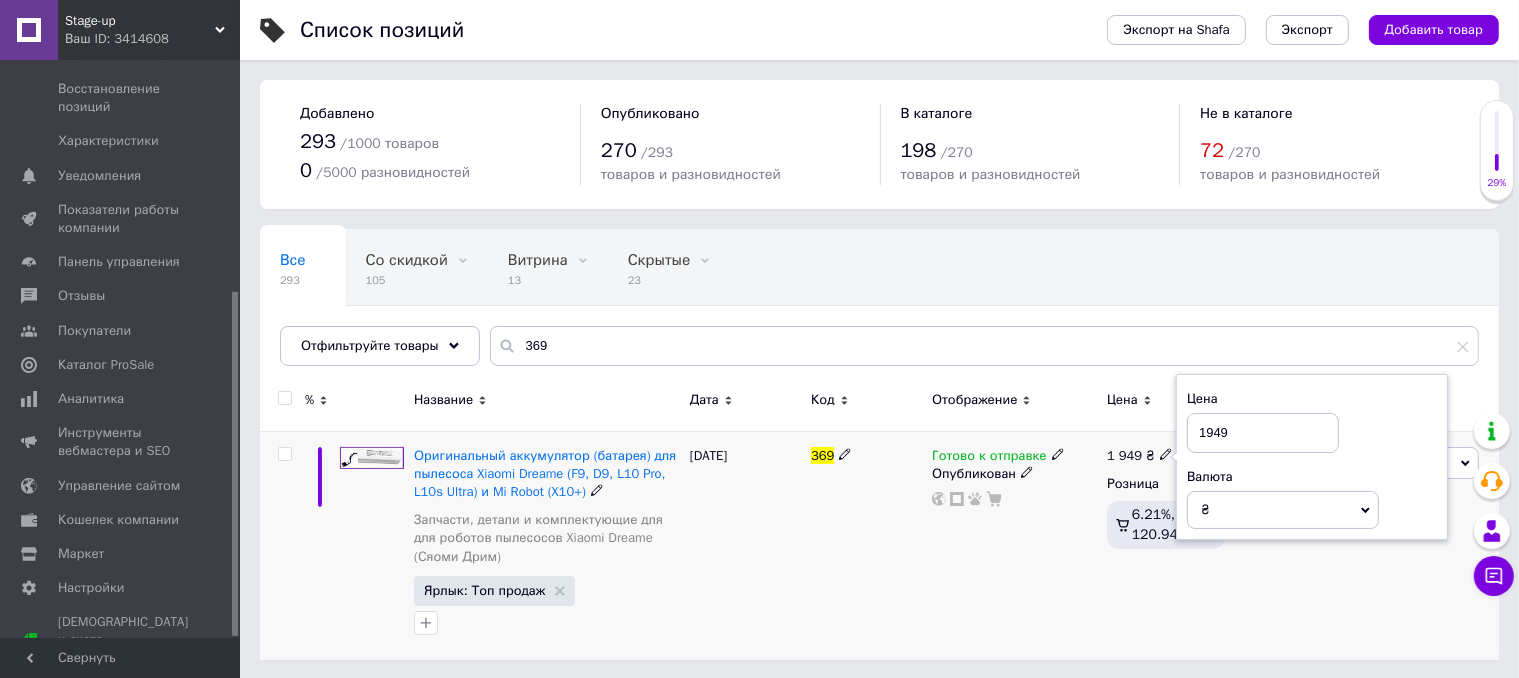 click on "1949" at bounding box center [1263, 433] 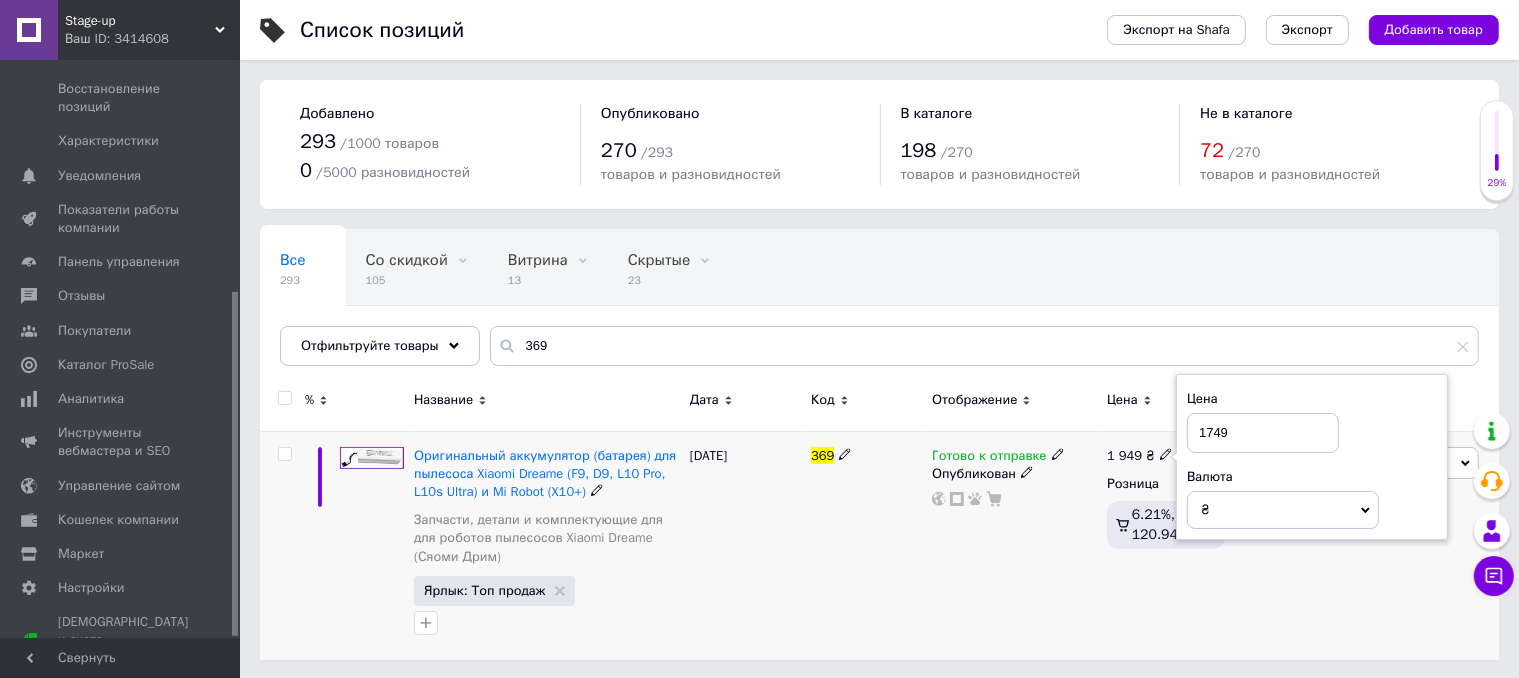 type on "1749" 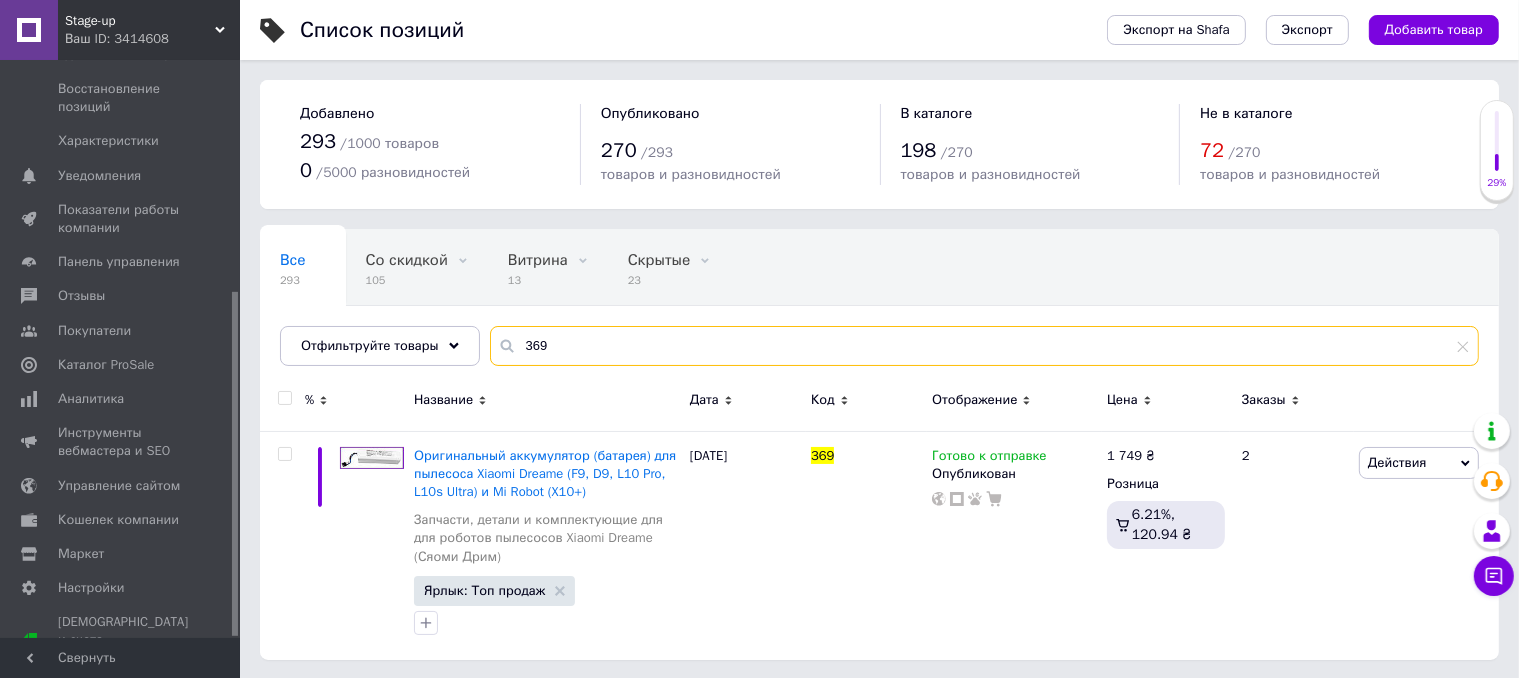click on "369" at bounding box center (984, 346) 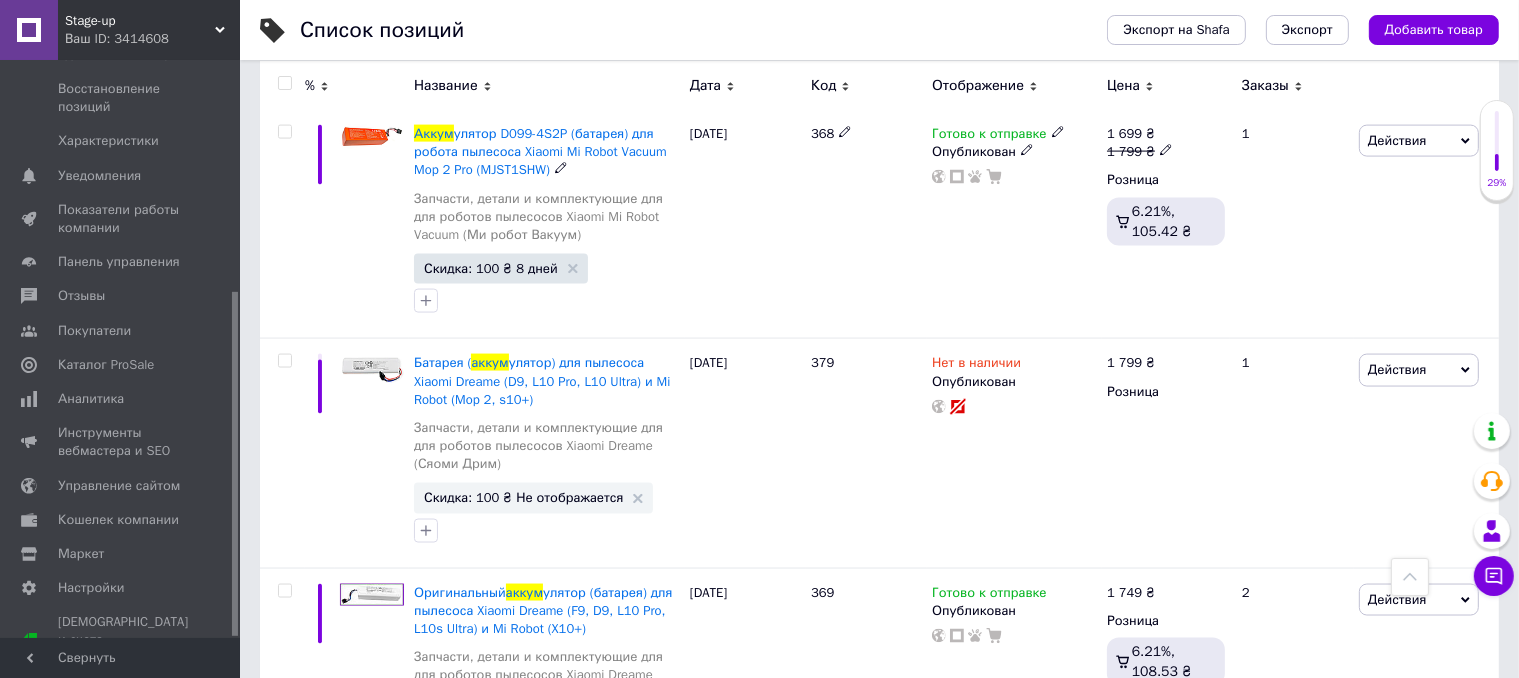 scroll, scrollTop: 3040, scrollLeft: 0, axis: vertical 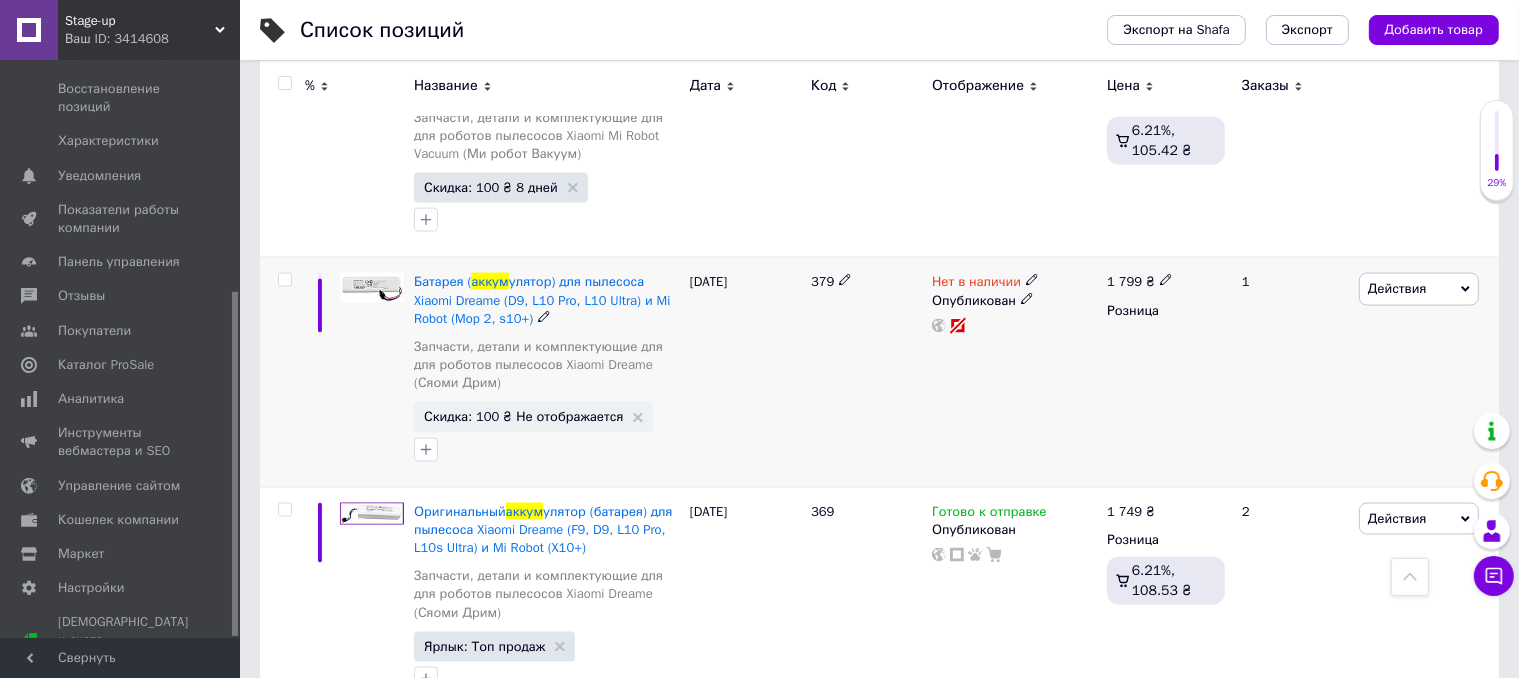 type on "аккум" 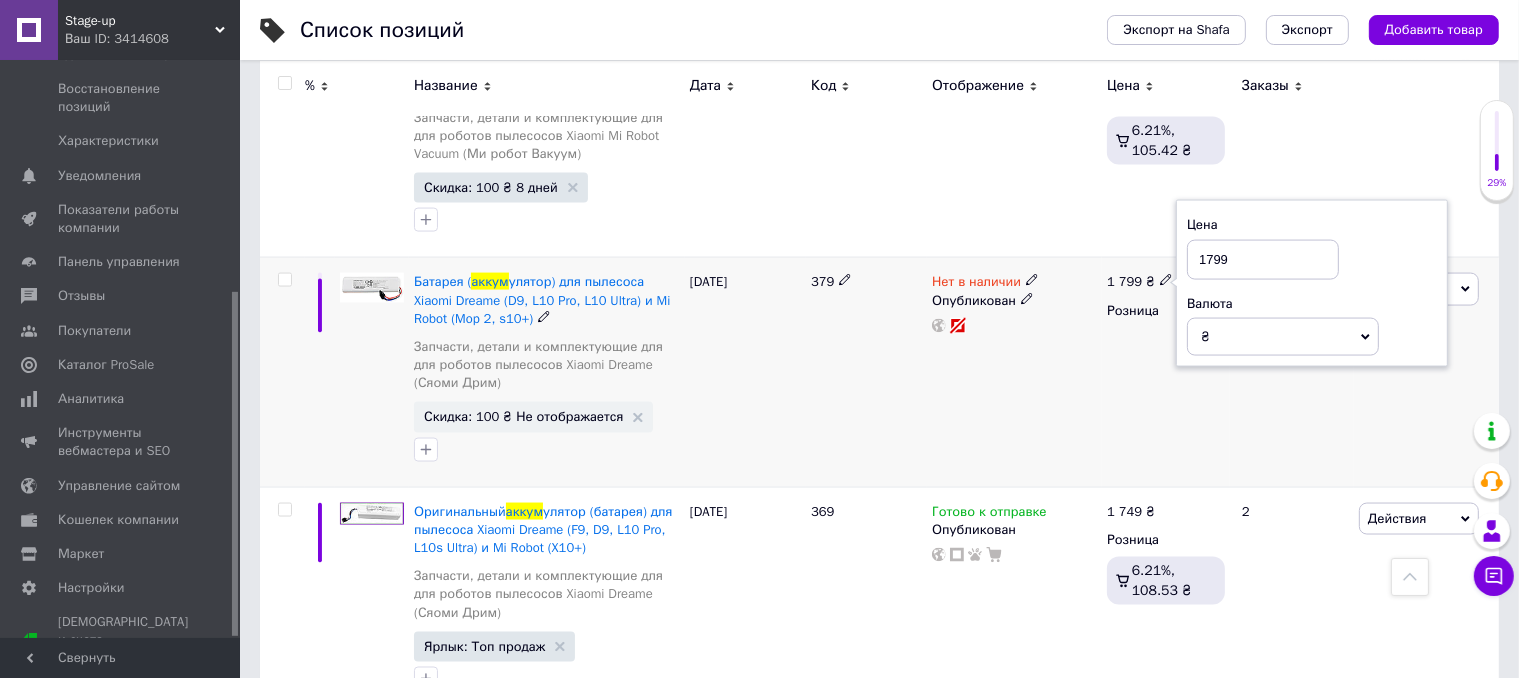 click on "1799" at bounding box center (1263, 260) 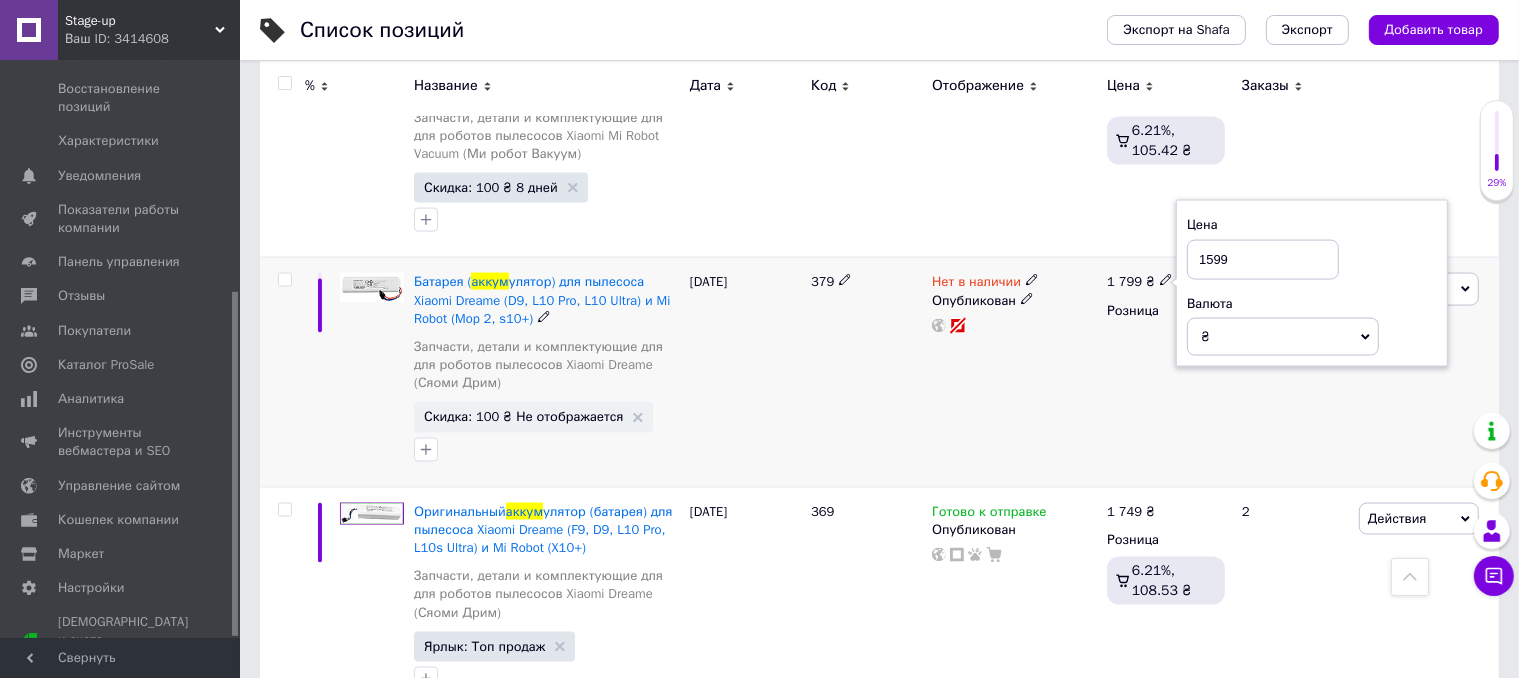 type on "1599" 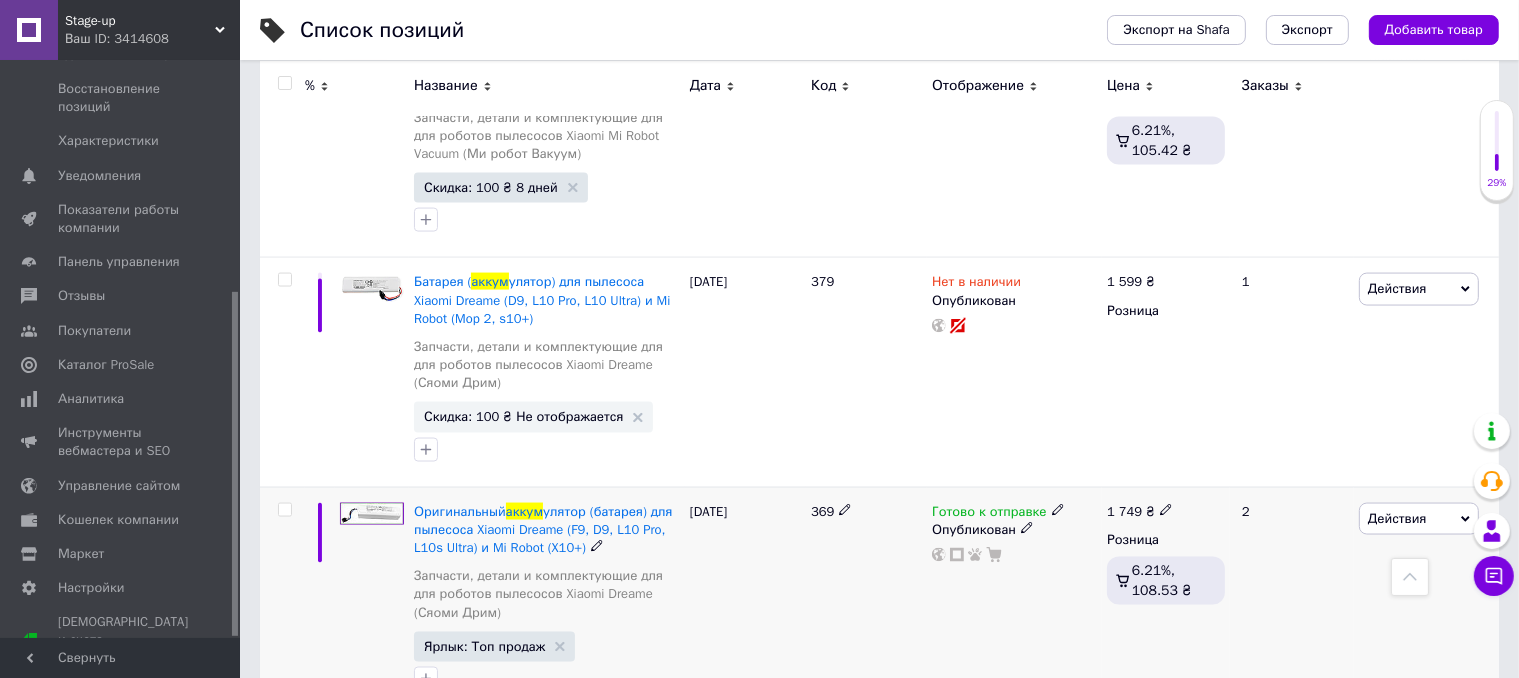 click on "1 749" at bounding box center (1124, 511) 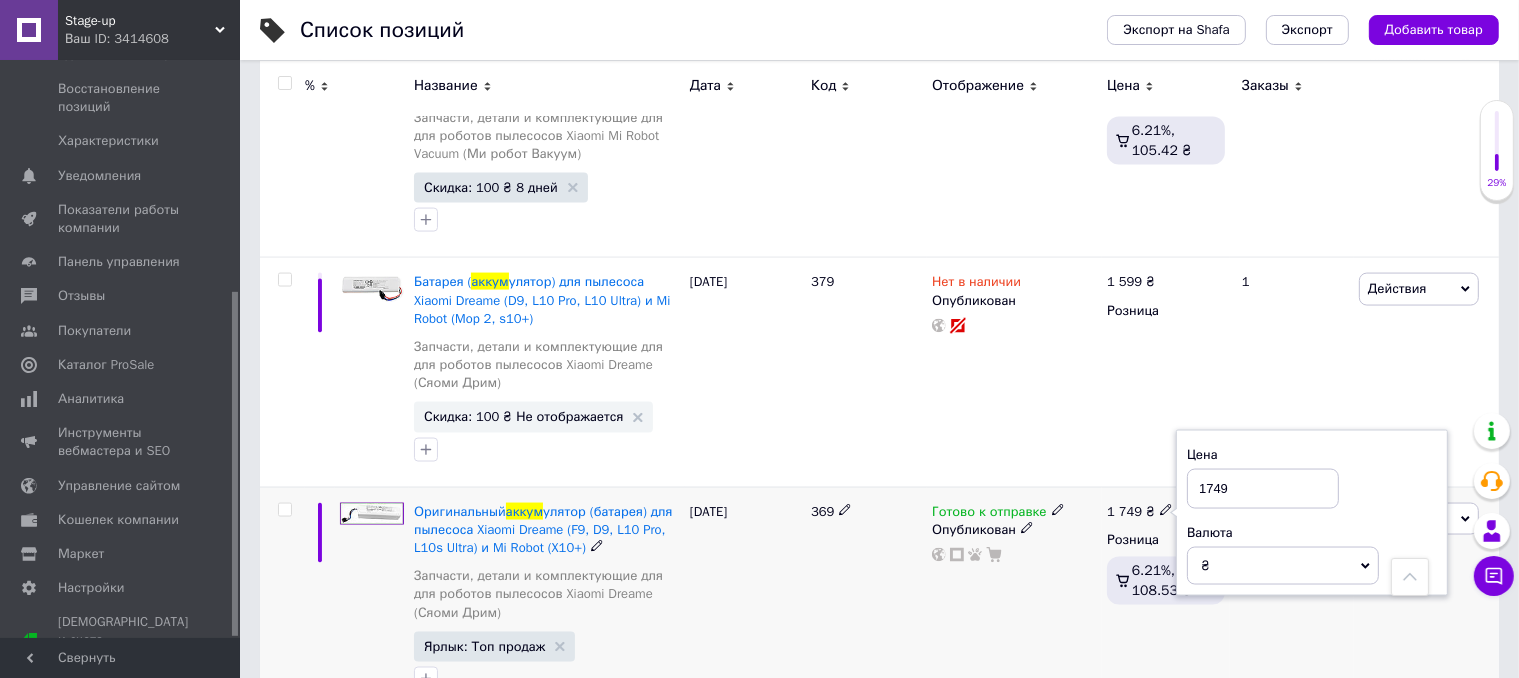 click on "1749" at bounding box center [1263, 489] 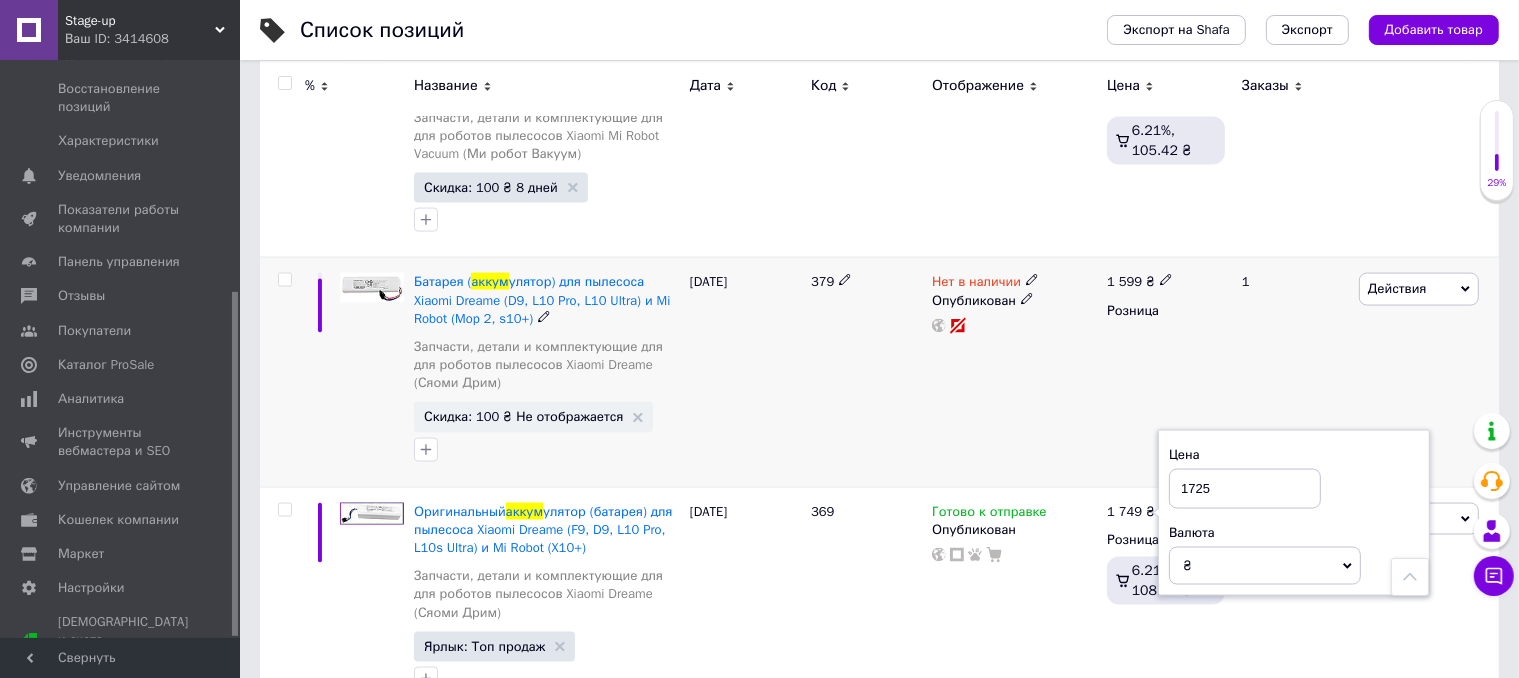type on "1725" 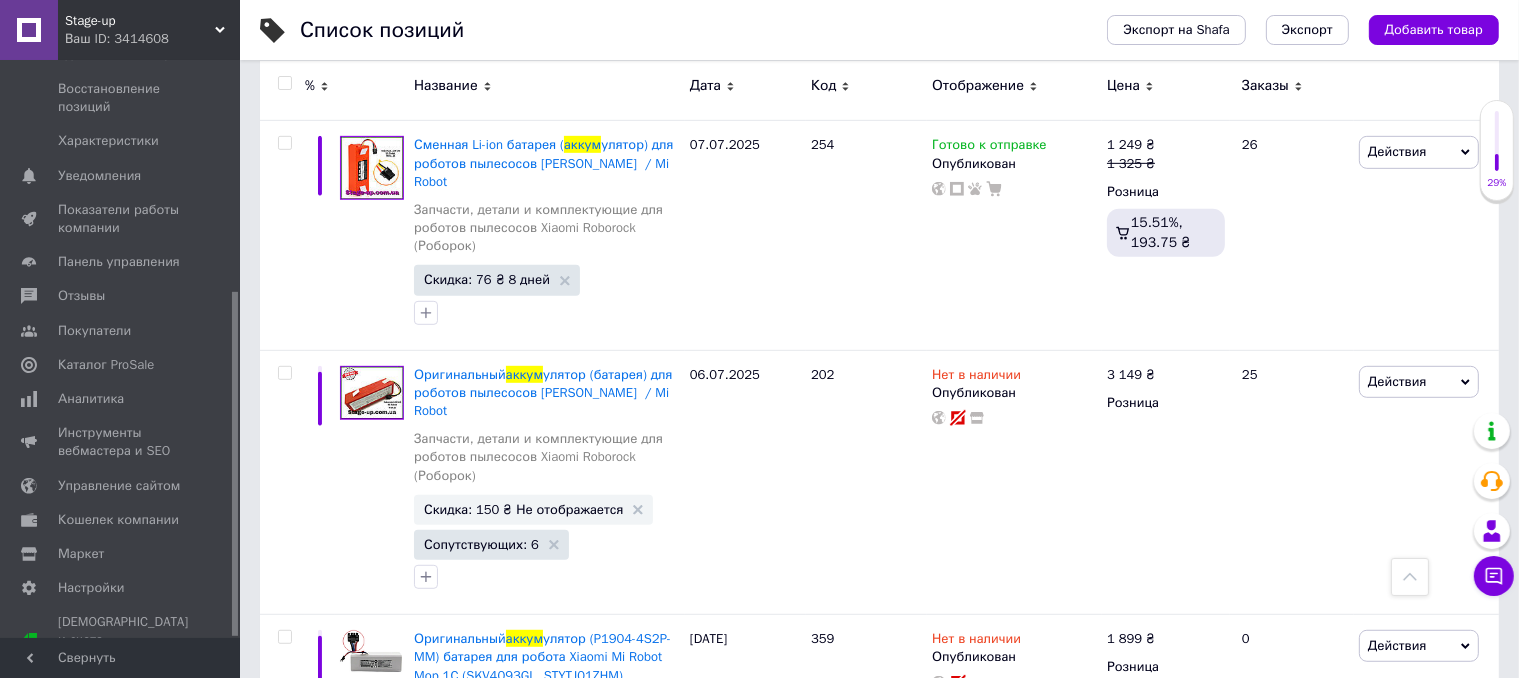 scroll, scrollTop: 66, scrollLeft: 0, axis: vertical 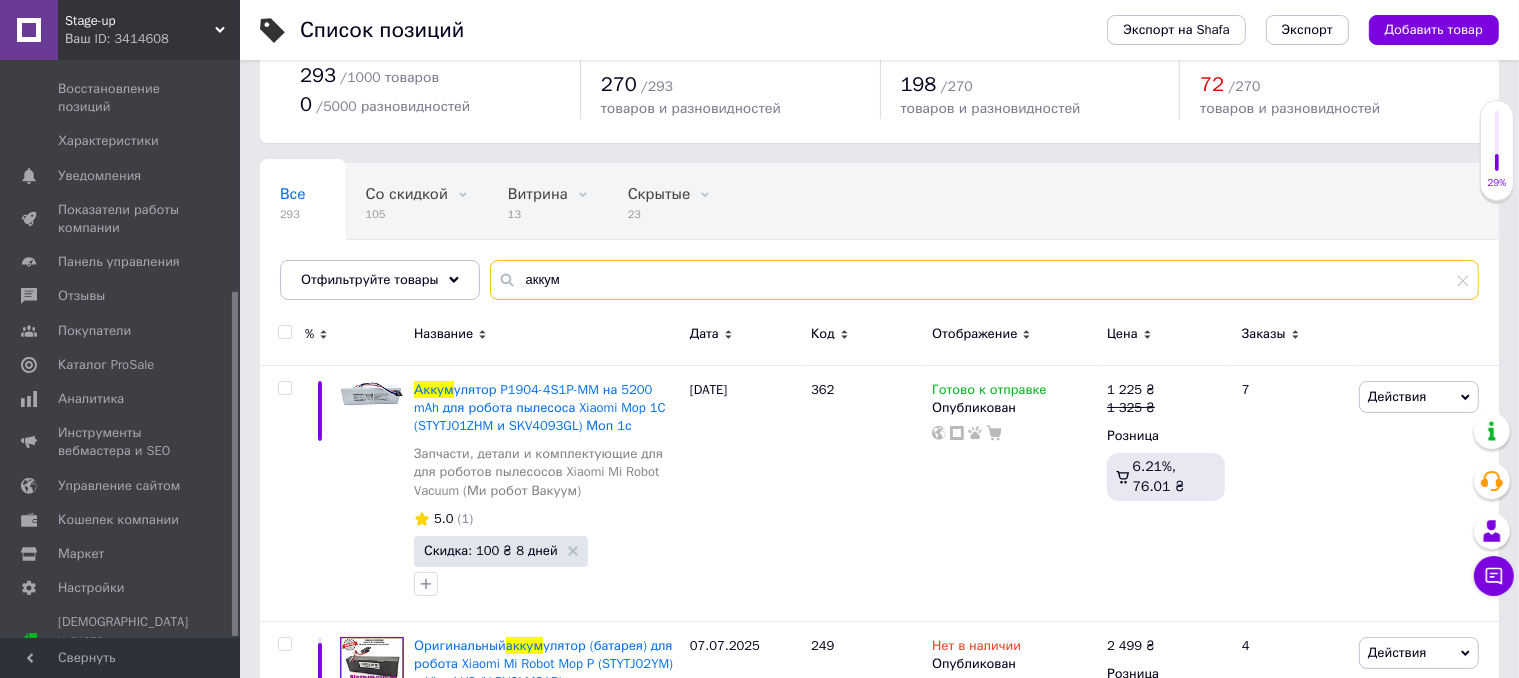 click on "аккум" at bounding box center [984, 280] 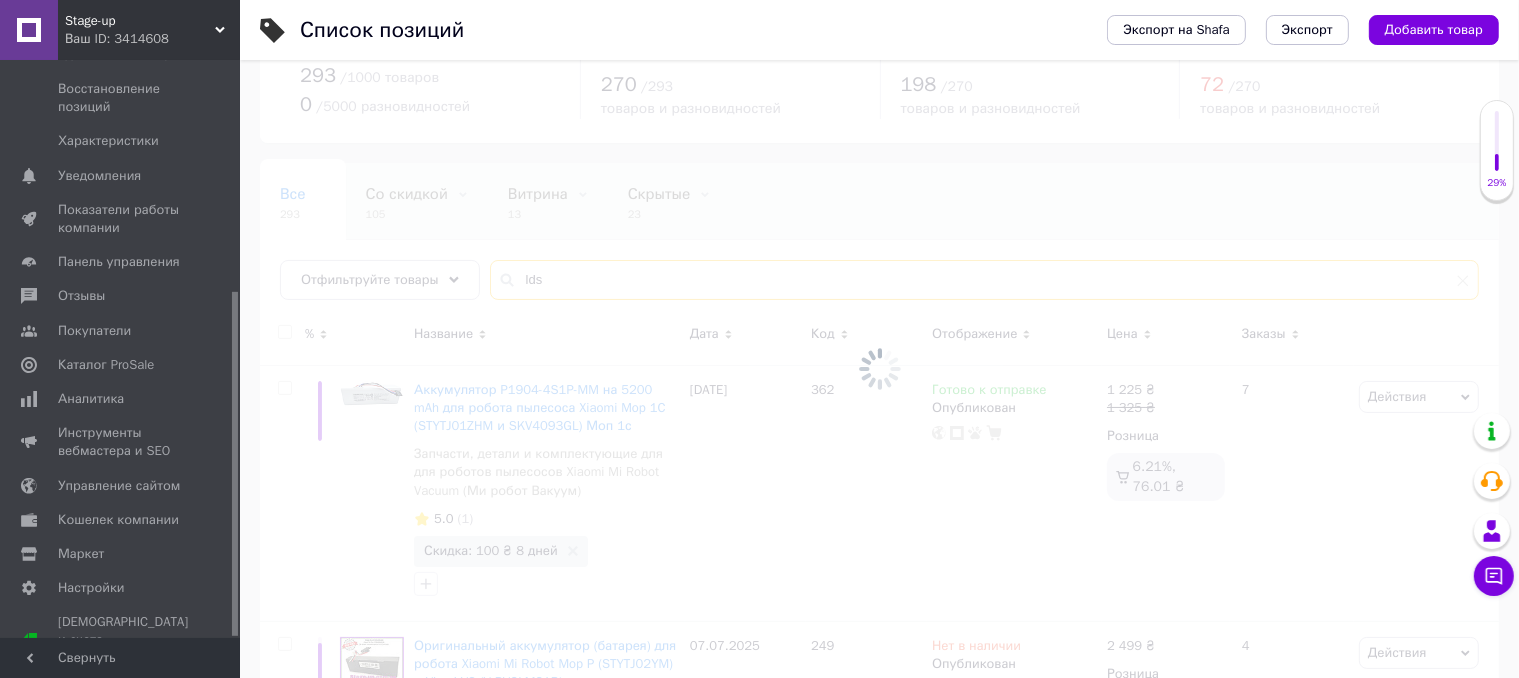 type on "lds" 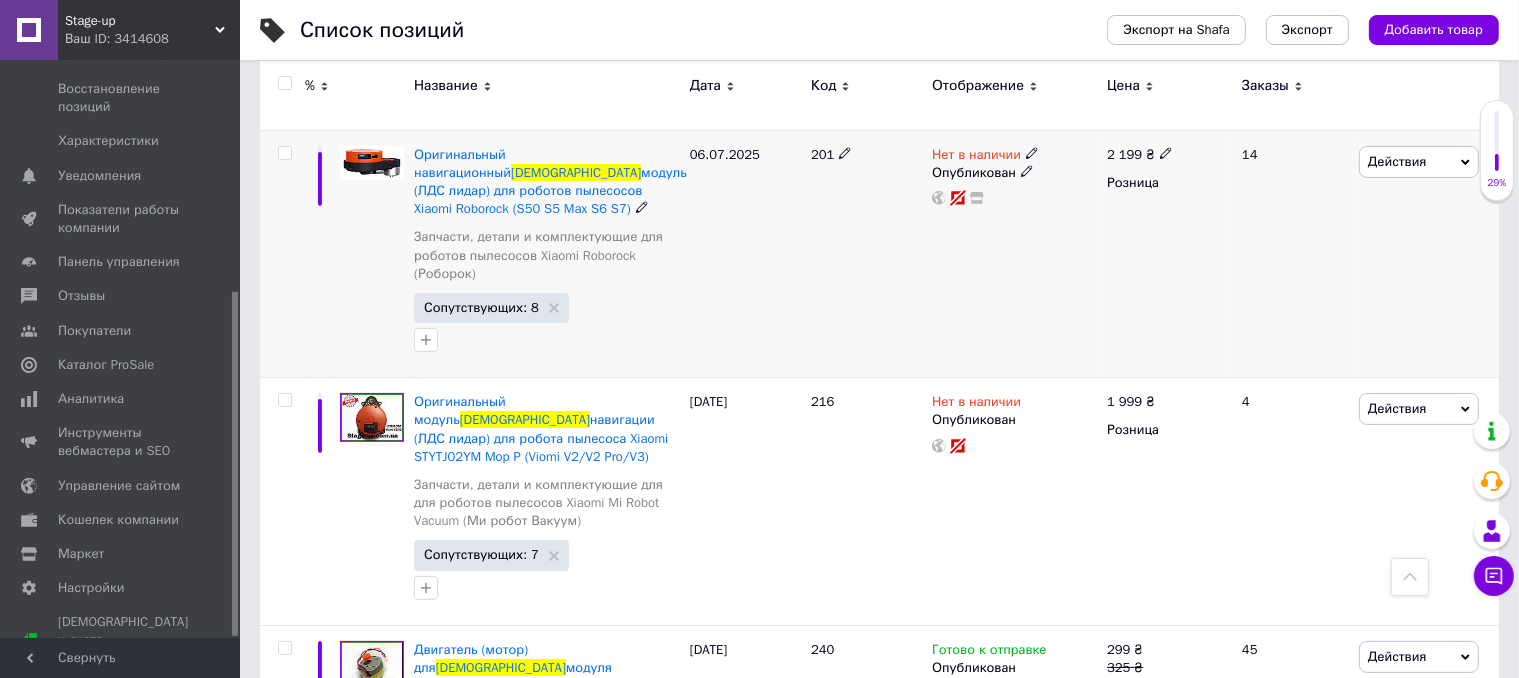 scroll, scrollTop: 266, scrollLeft: 0, axis: vertical 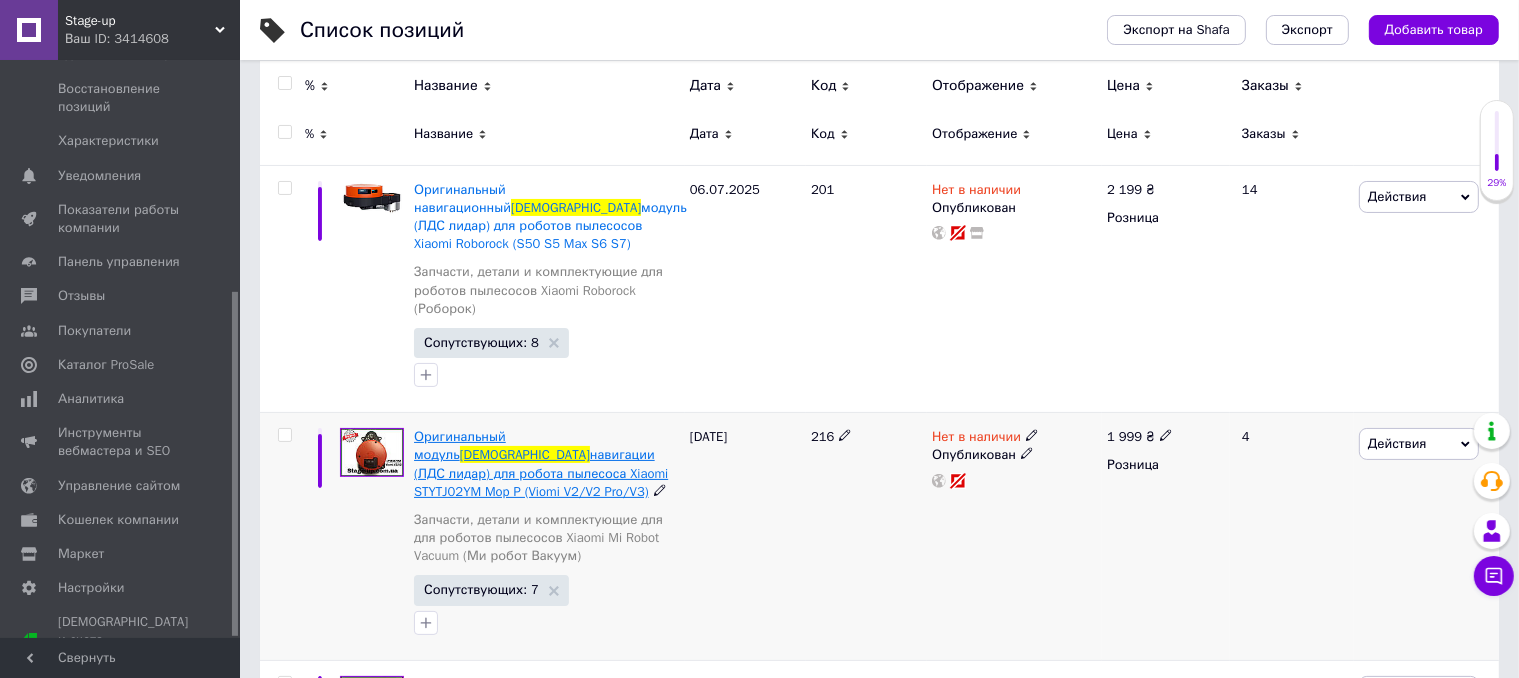 click on "навигации (ЛДС лидар) для робота пылесоса Xiaomi STYTJ02YM Mop P (Viomi V2/V2 Pro/V3)" at bounding box center [541, 472] 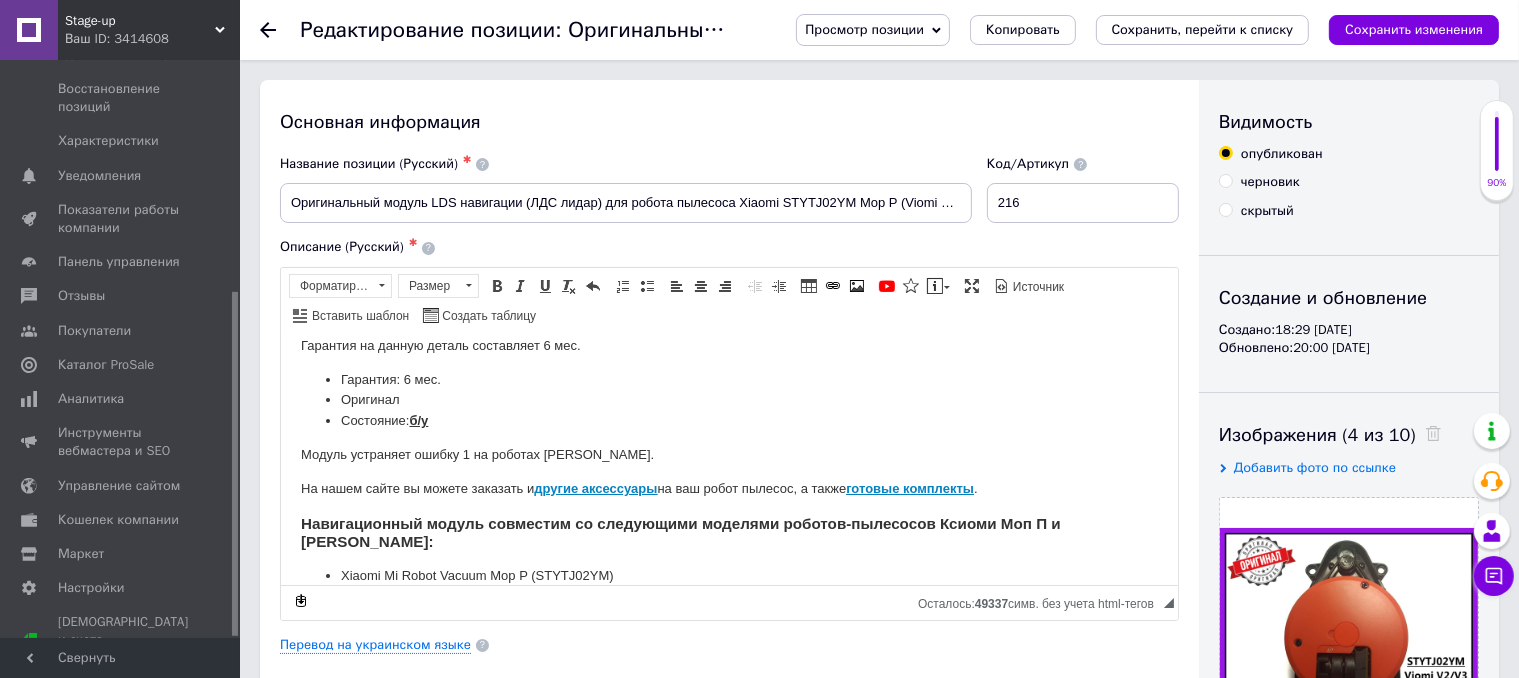 scroll, scrollTop: 82, scrollLeft: 0, axis: vertical 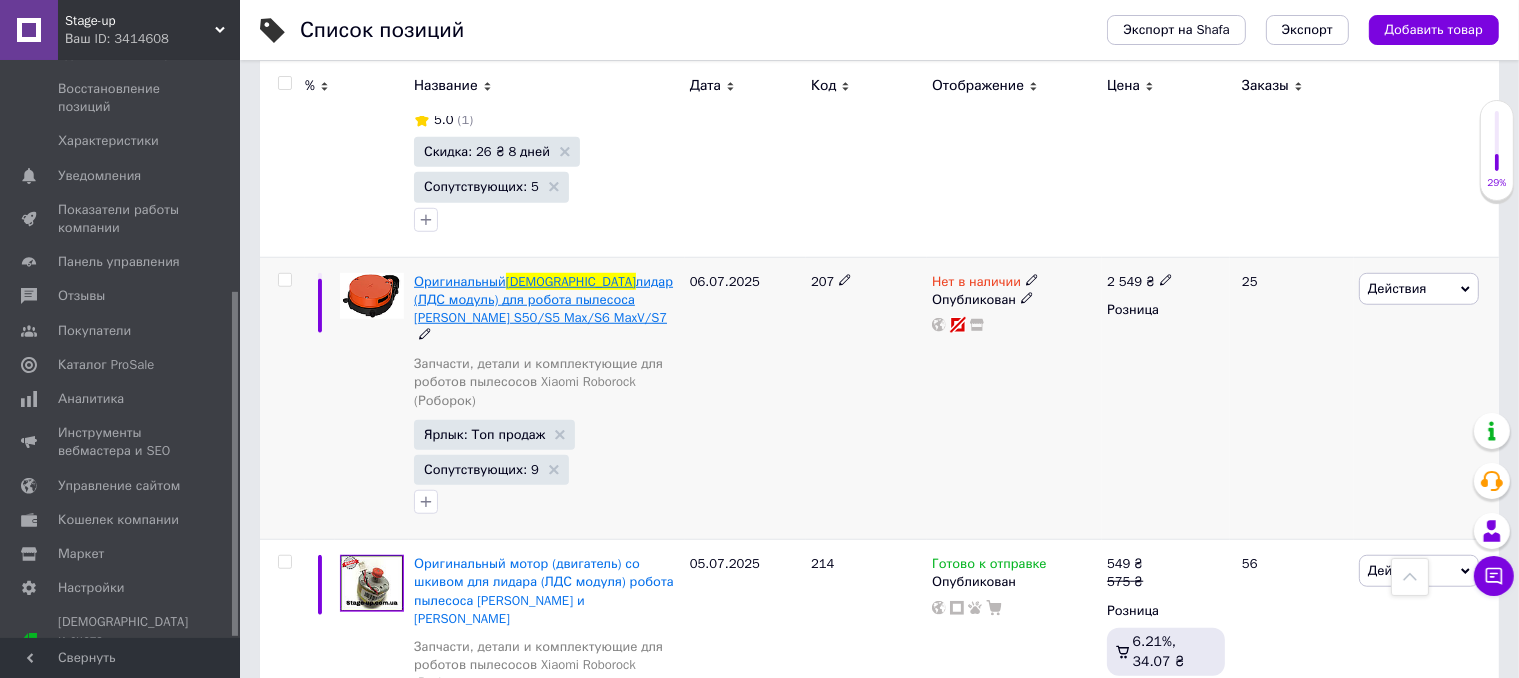 click on "лидар (ЛДС модуль) для робота пылесоса [PERSON_NAME] S50/S5 Max/S6 MaxV/S7" at bounding box center [543, 299] 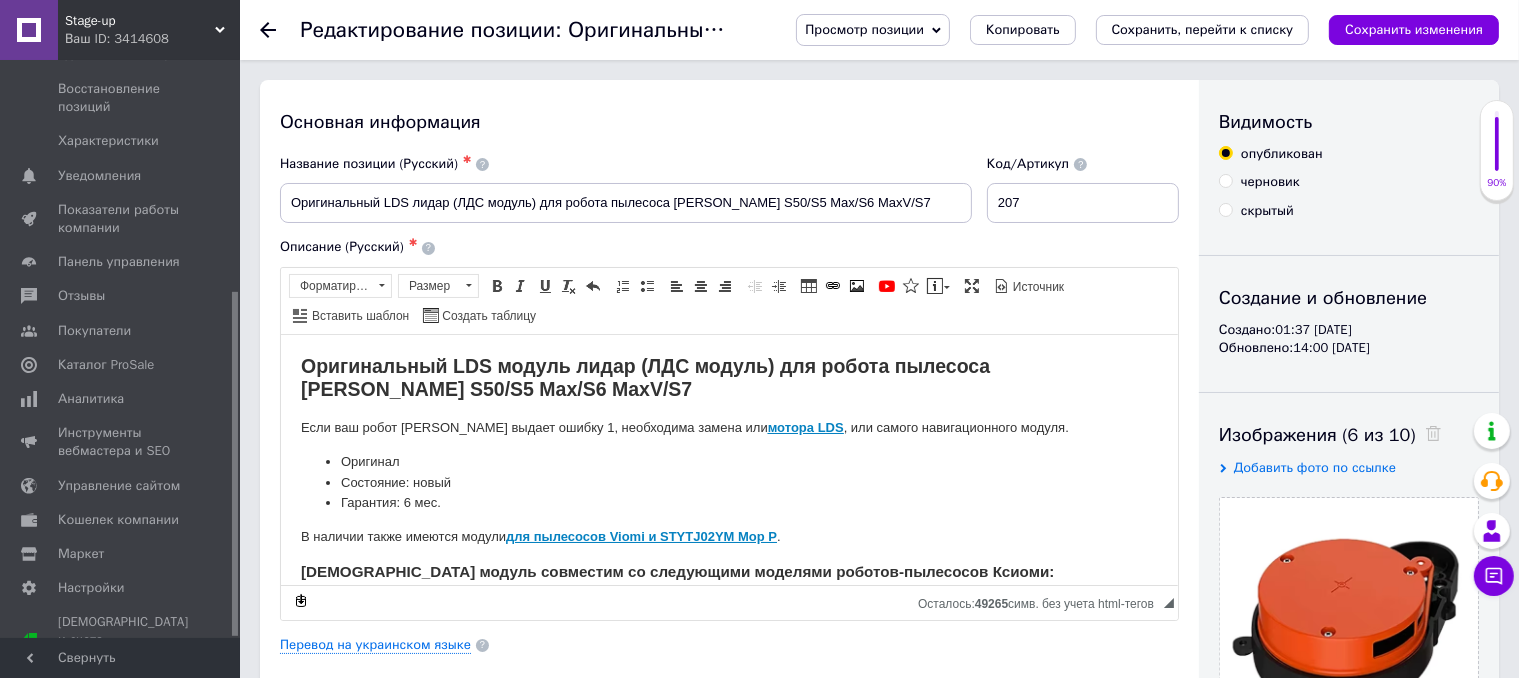 scroll, scrollTop: 0, scrollLeft: 0, axis: both 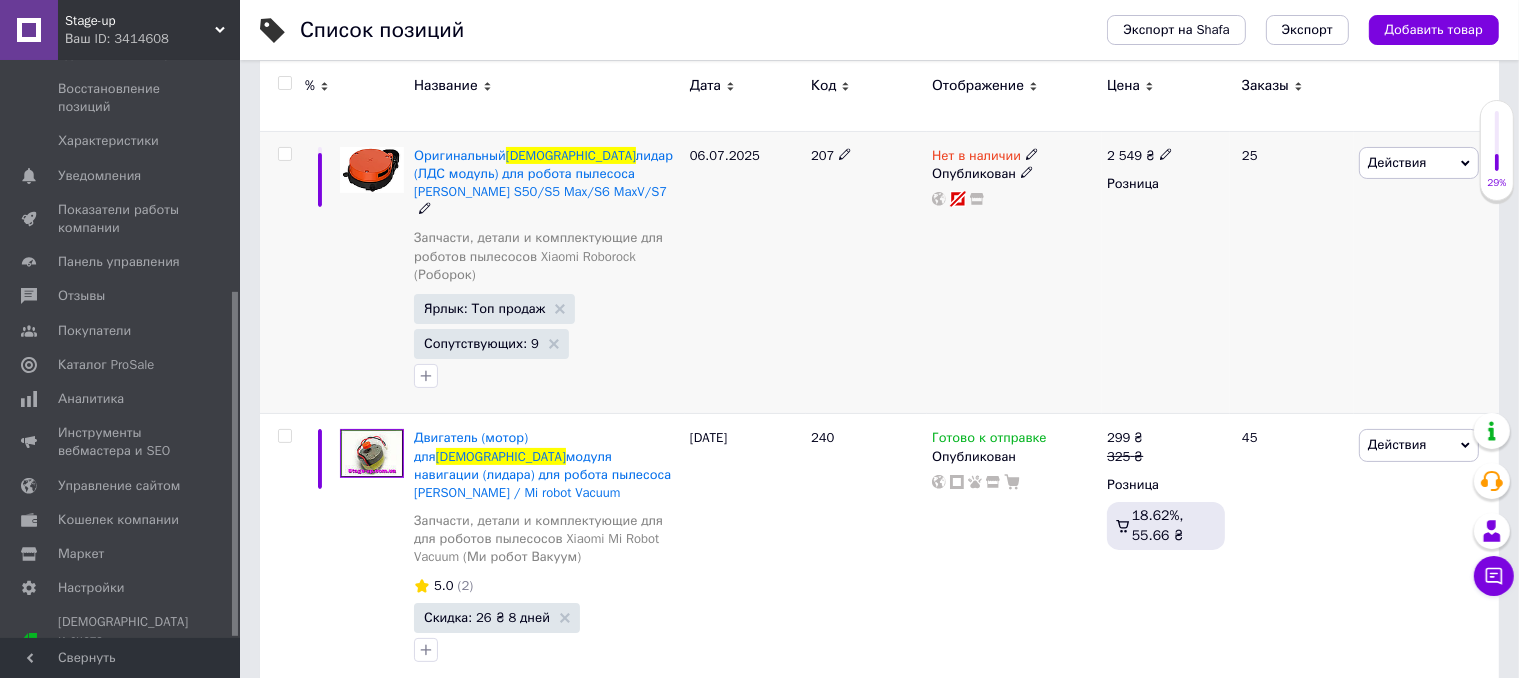 click on "Нет в наличии" at bounding box center [976, 158] 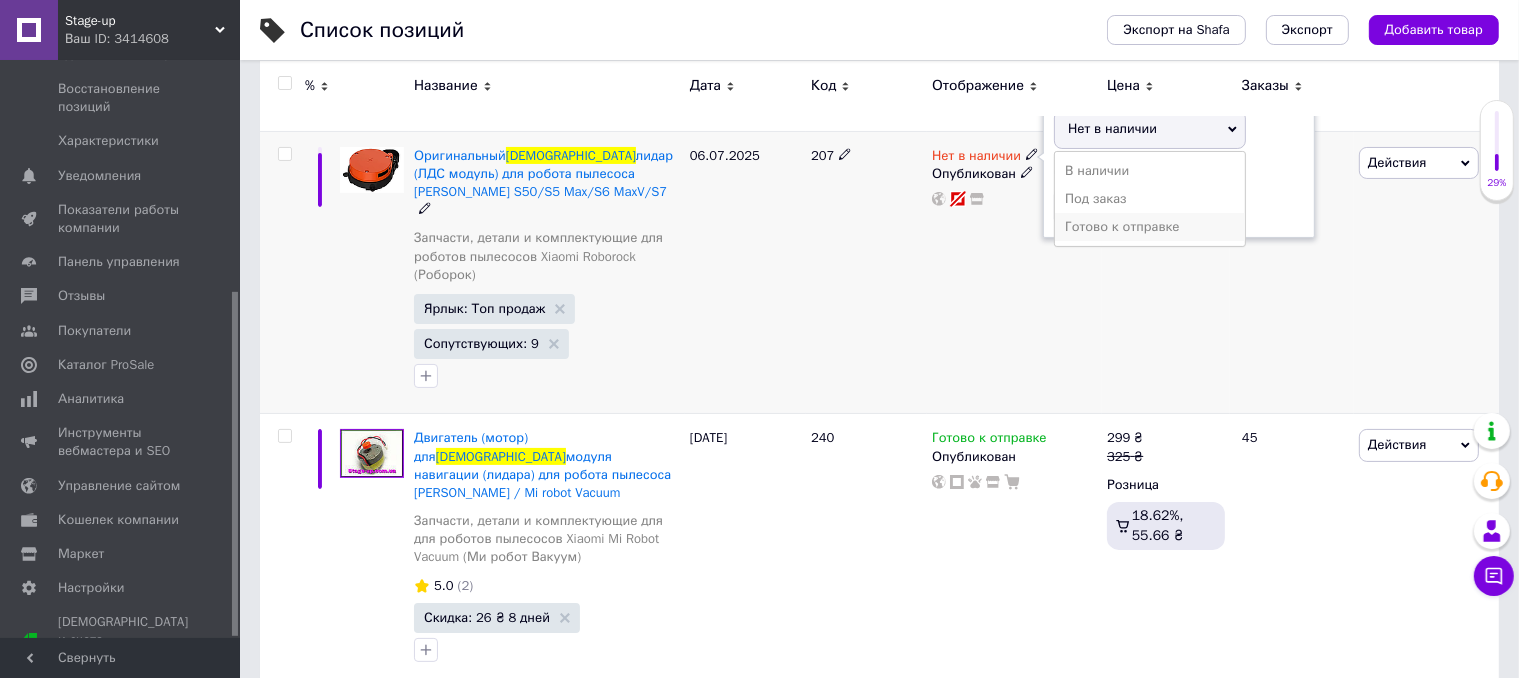 click on "Готово к отправке" at bounding box center [1150, 227] 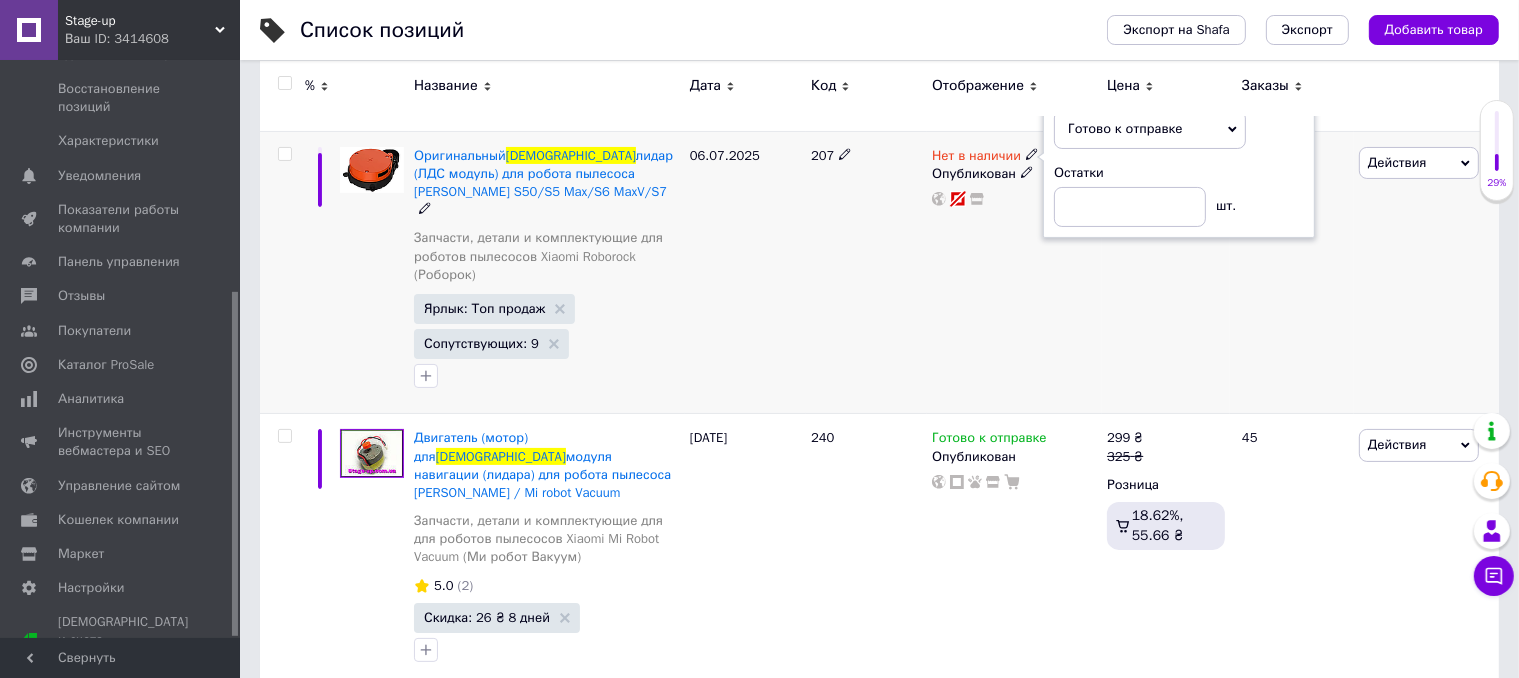 click on "207" at bounding box center (866, 272) 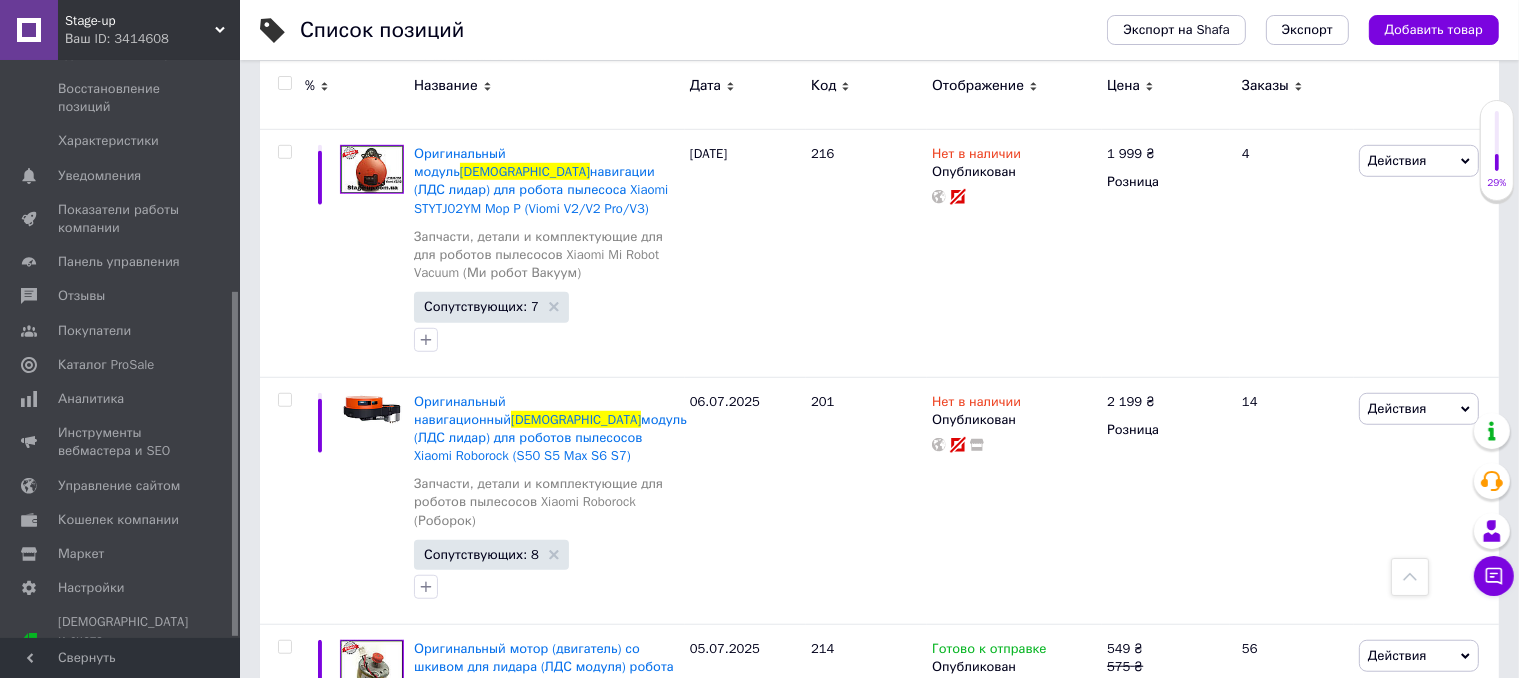 scroll, scrollTop: 1400, scrollLeft: 0, axis: vertical 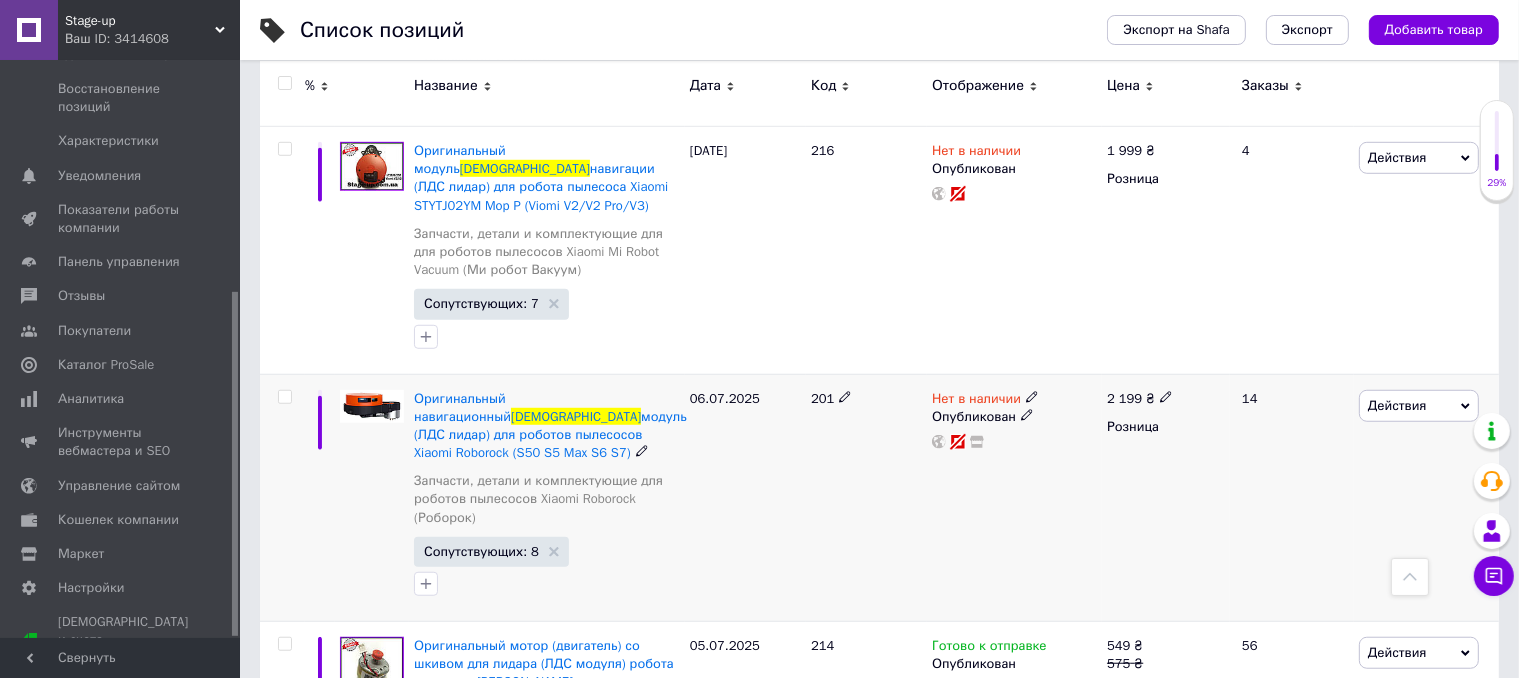 click on "Нет в наличии" at bounding box center (976, 401) 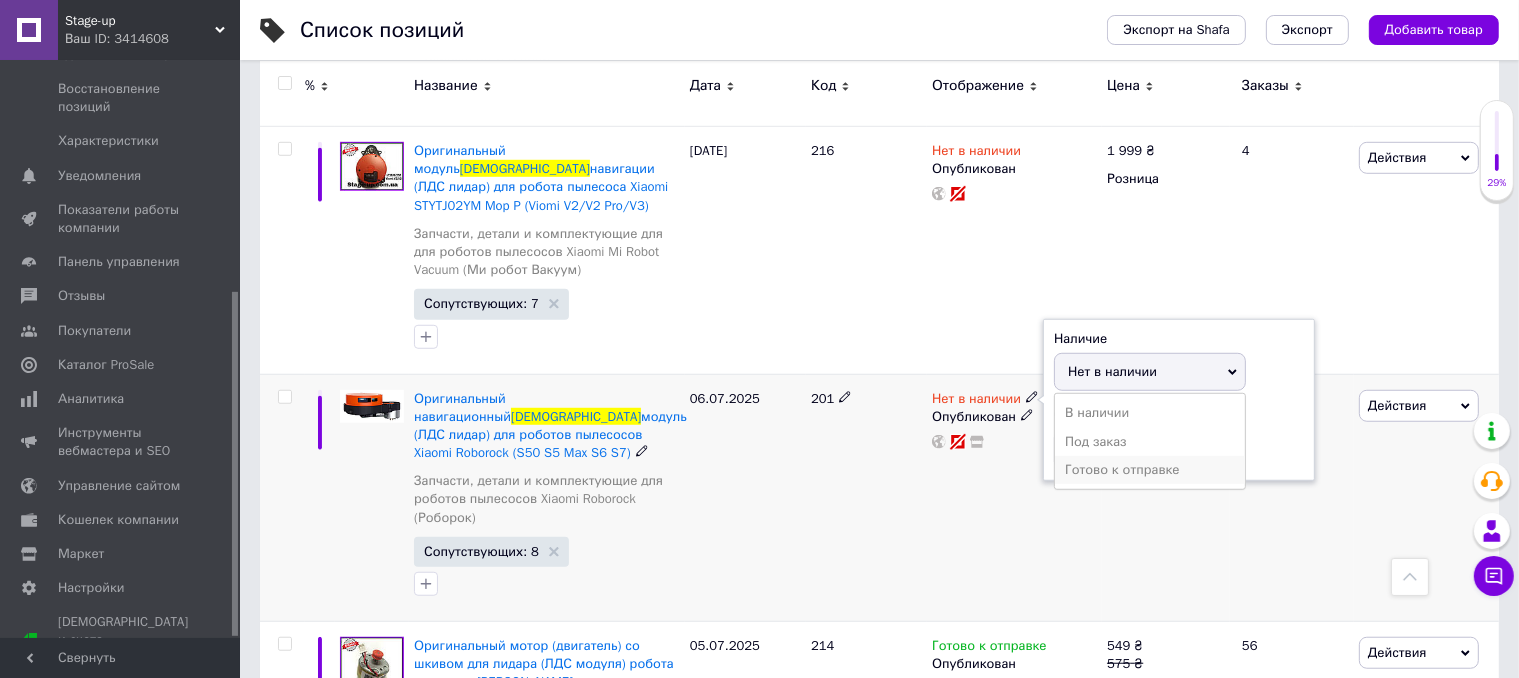 click on "Готово к отправке" at bounding box center (1150, 470) 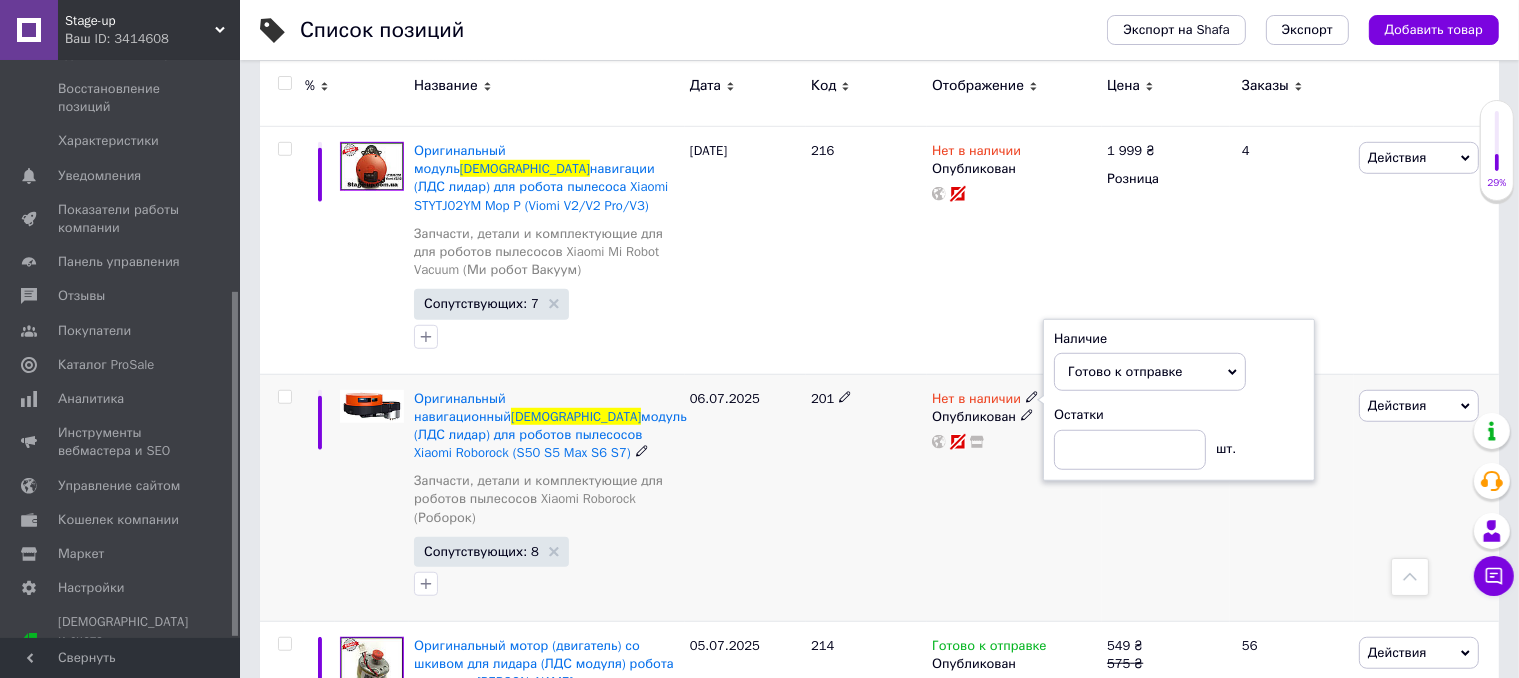 click on "Нет в наличии Наличие Готово к отправке В наличии Нет в наличии Под заказ Остатки шт. Опубликован" at bounding box center (1014, 498) 